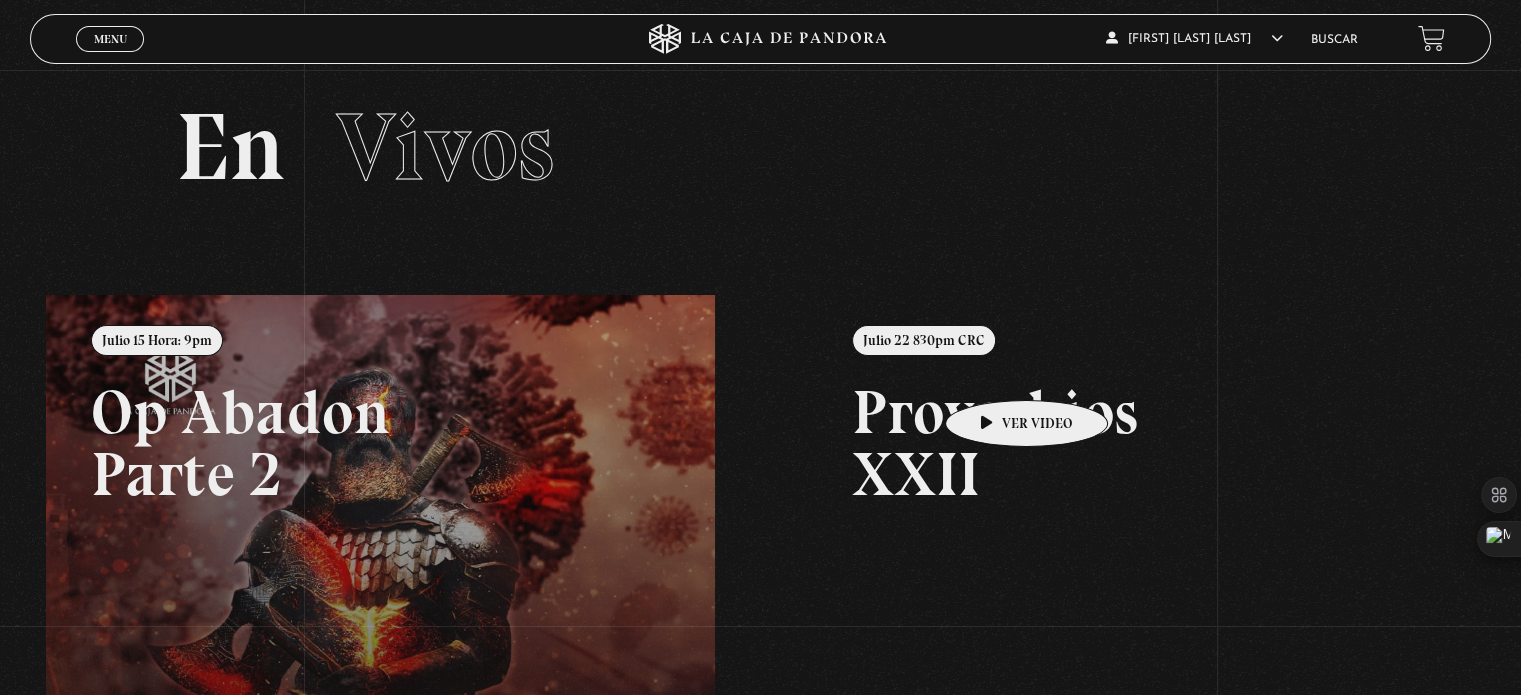 scroll, scrollTop: 0, scrollLeft: 0, axis: both 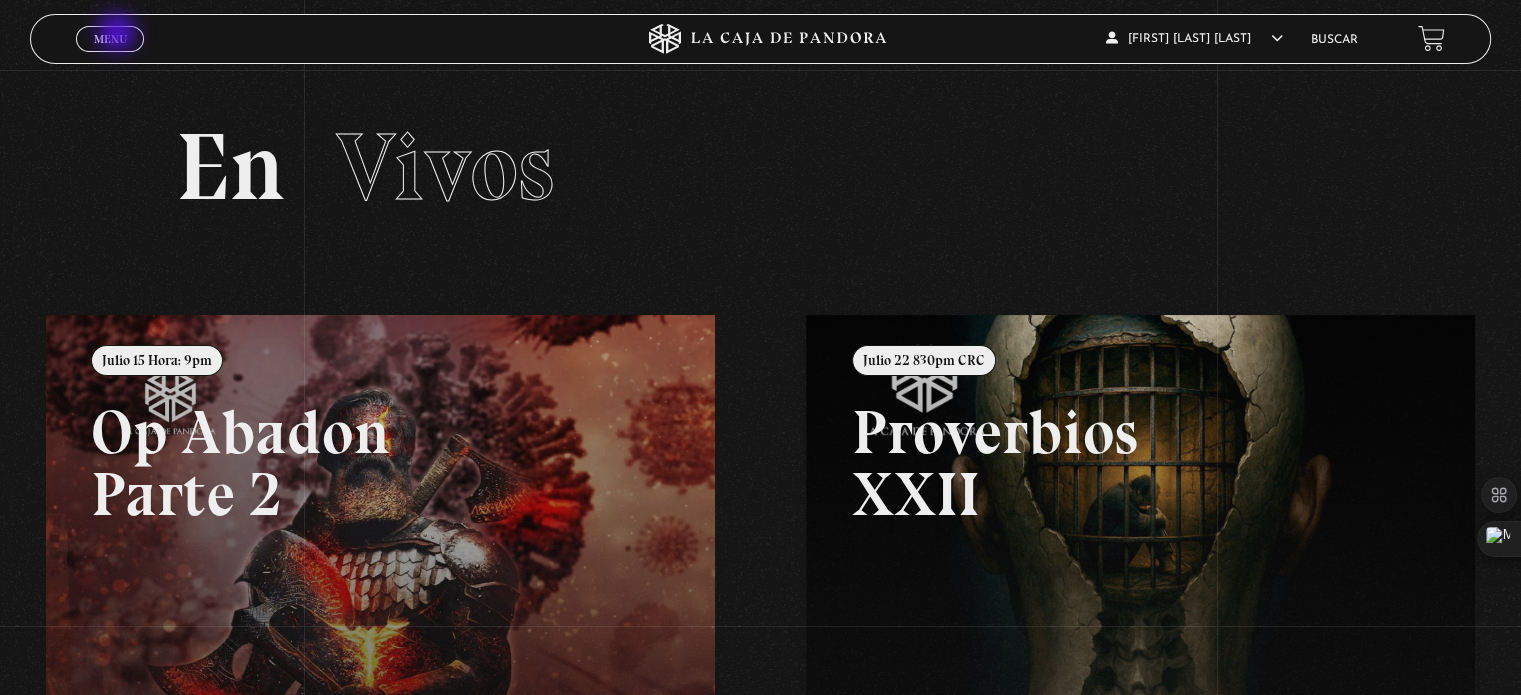 click on "Menu" at bounding box center [110, 39] 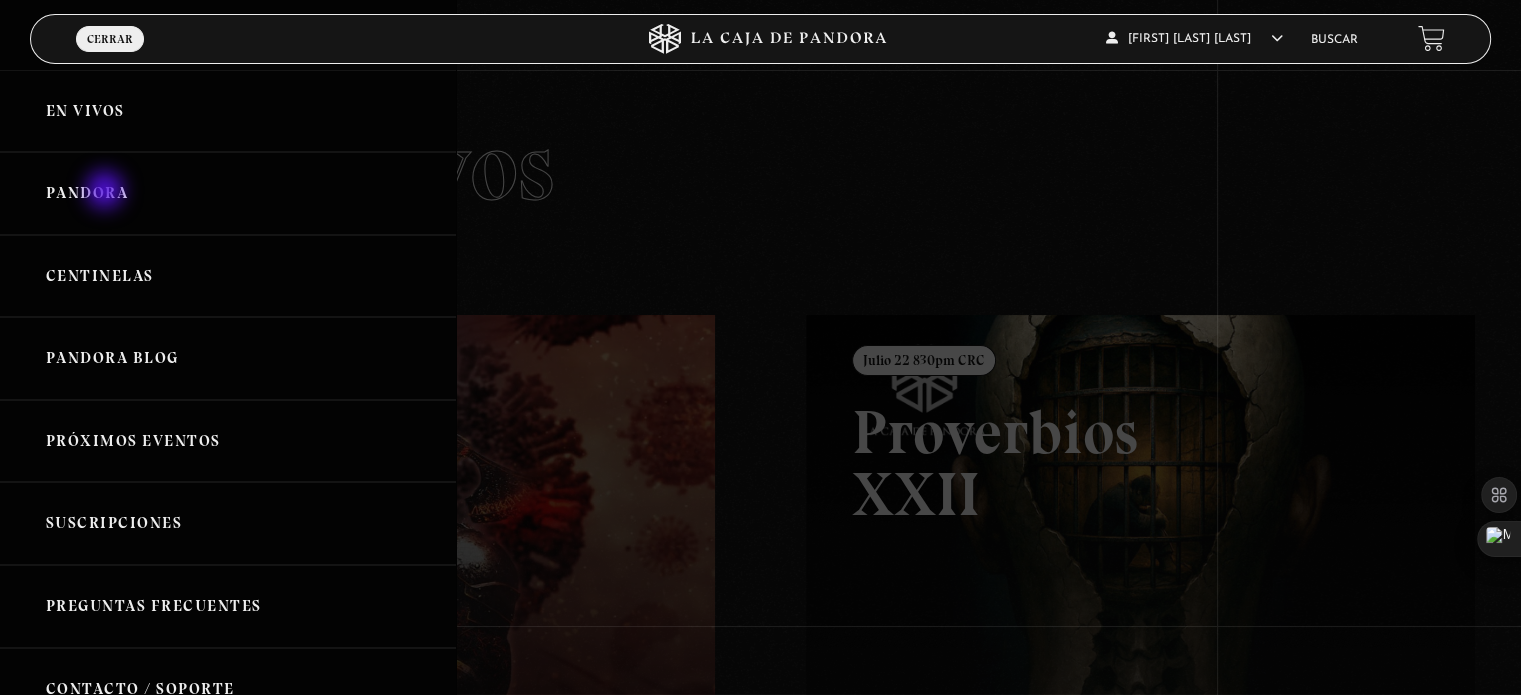 click on "Pandora" at bounding box center [228, 193] 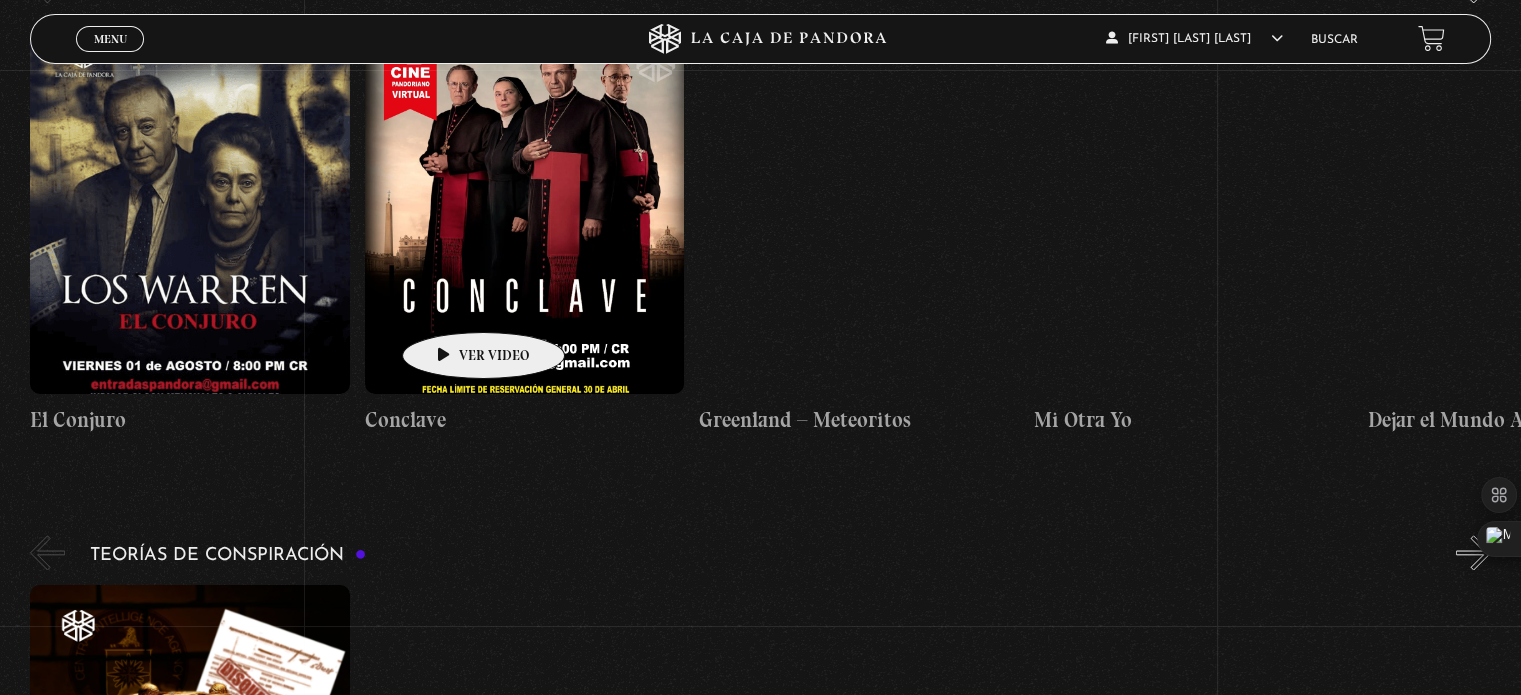 scroll, scrollTop: 2500, scrollLeft: 0, axis: vertical 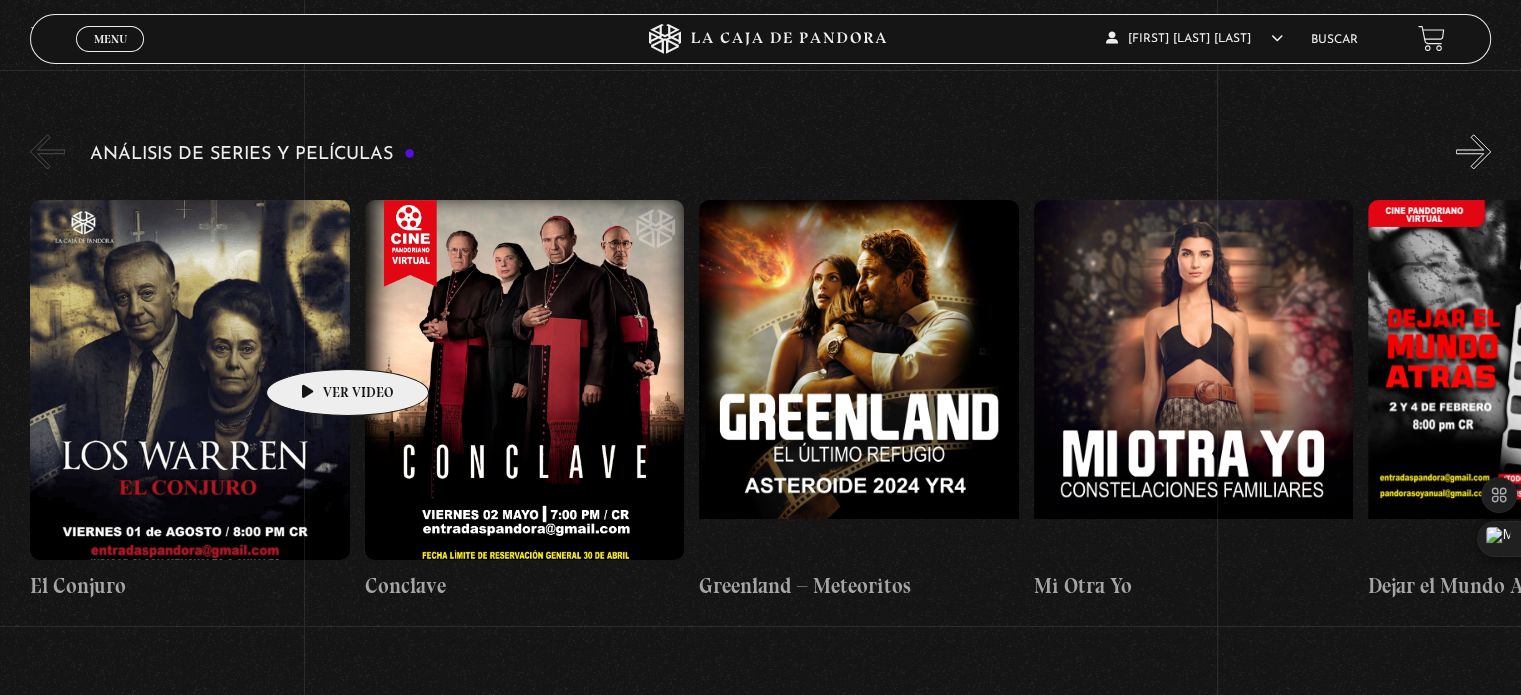 click at bounding box center (189, 380) 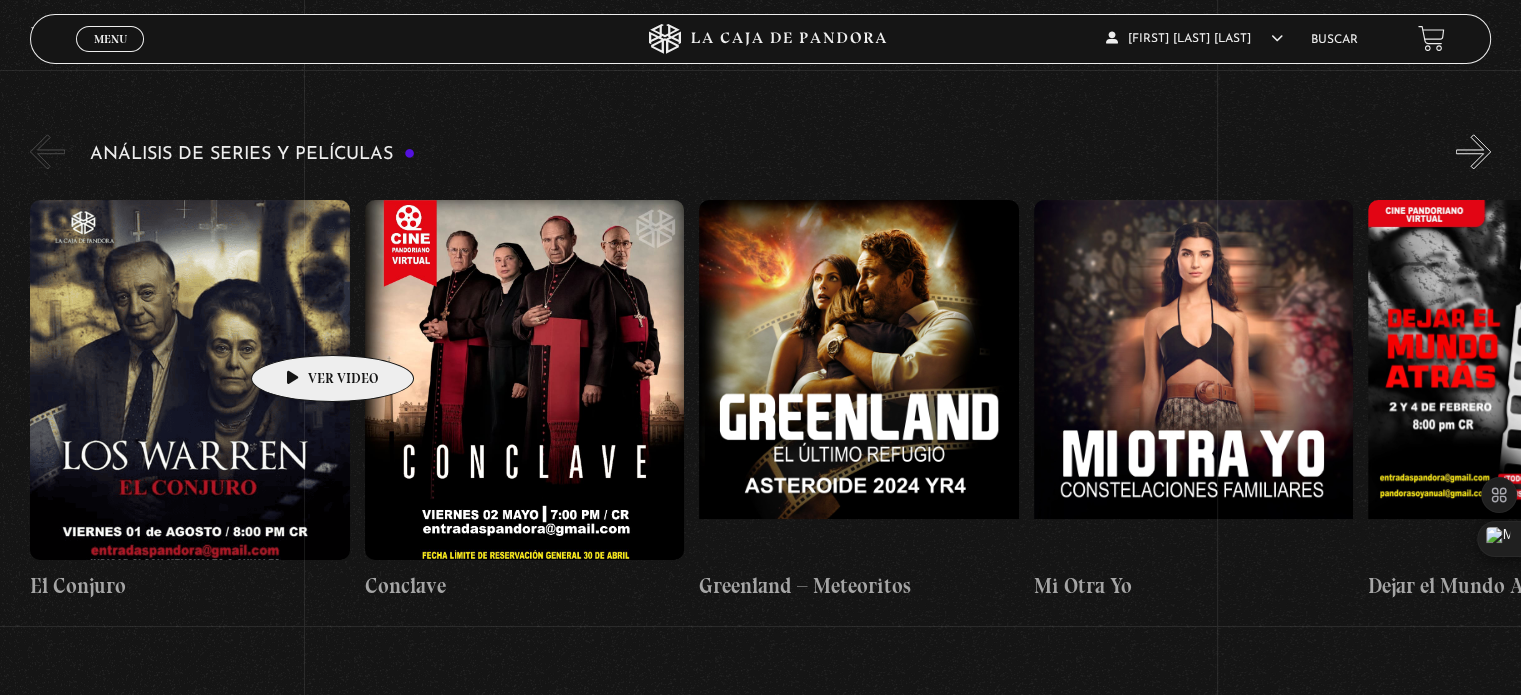 click at bounding box center (189, 380) 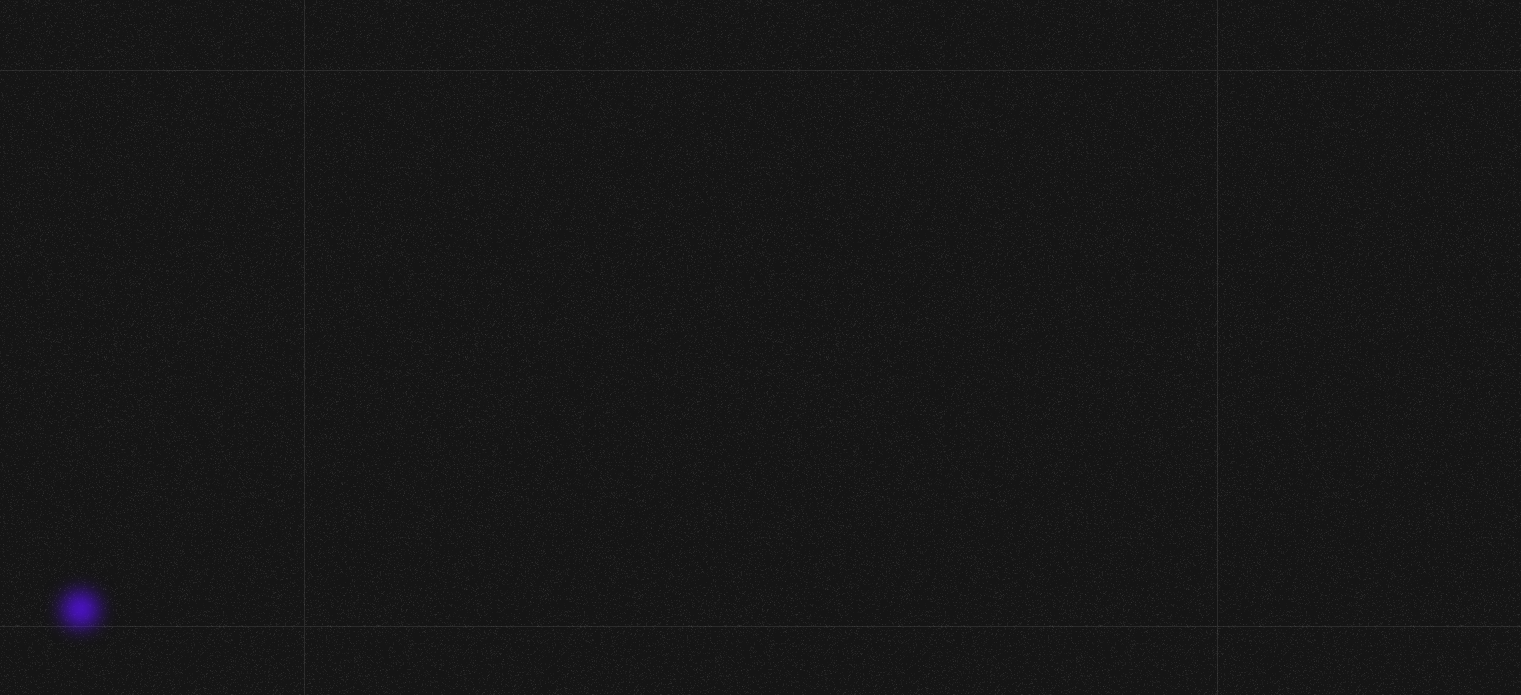 scroll, scrollTop: 0, scrollLeft: 0, axis: both 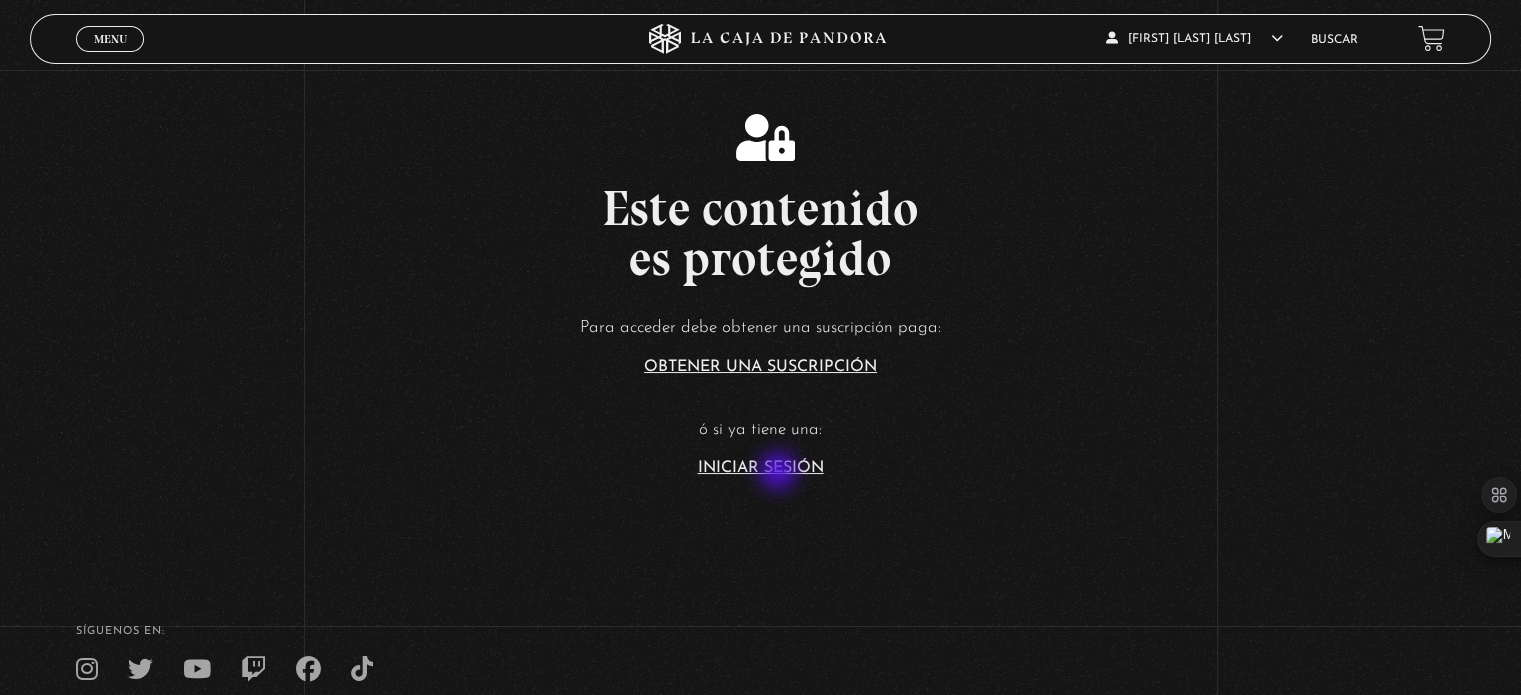 click on "Iniciar Sesión" at bounding box center (761, 468) 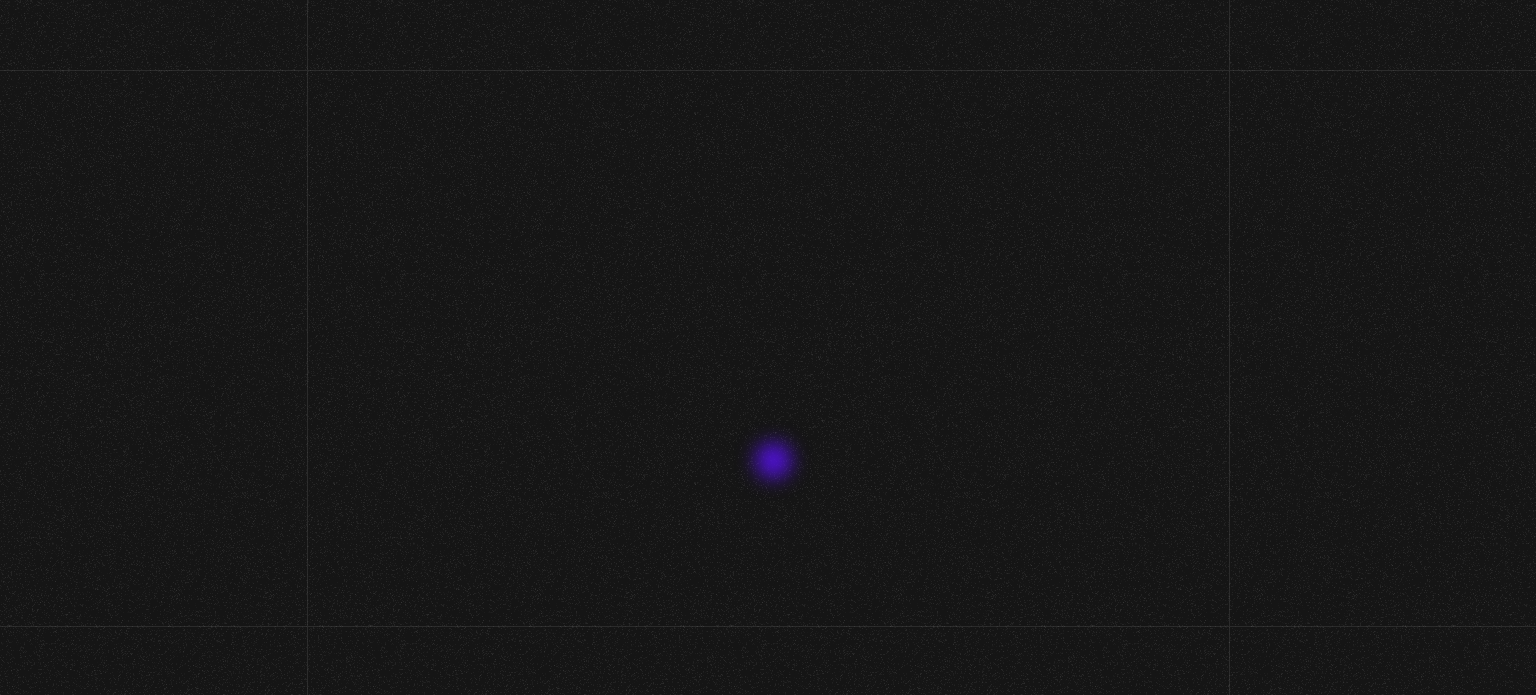 scroll, scrollTop: 0, scrollLeft: 0, axis: both 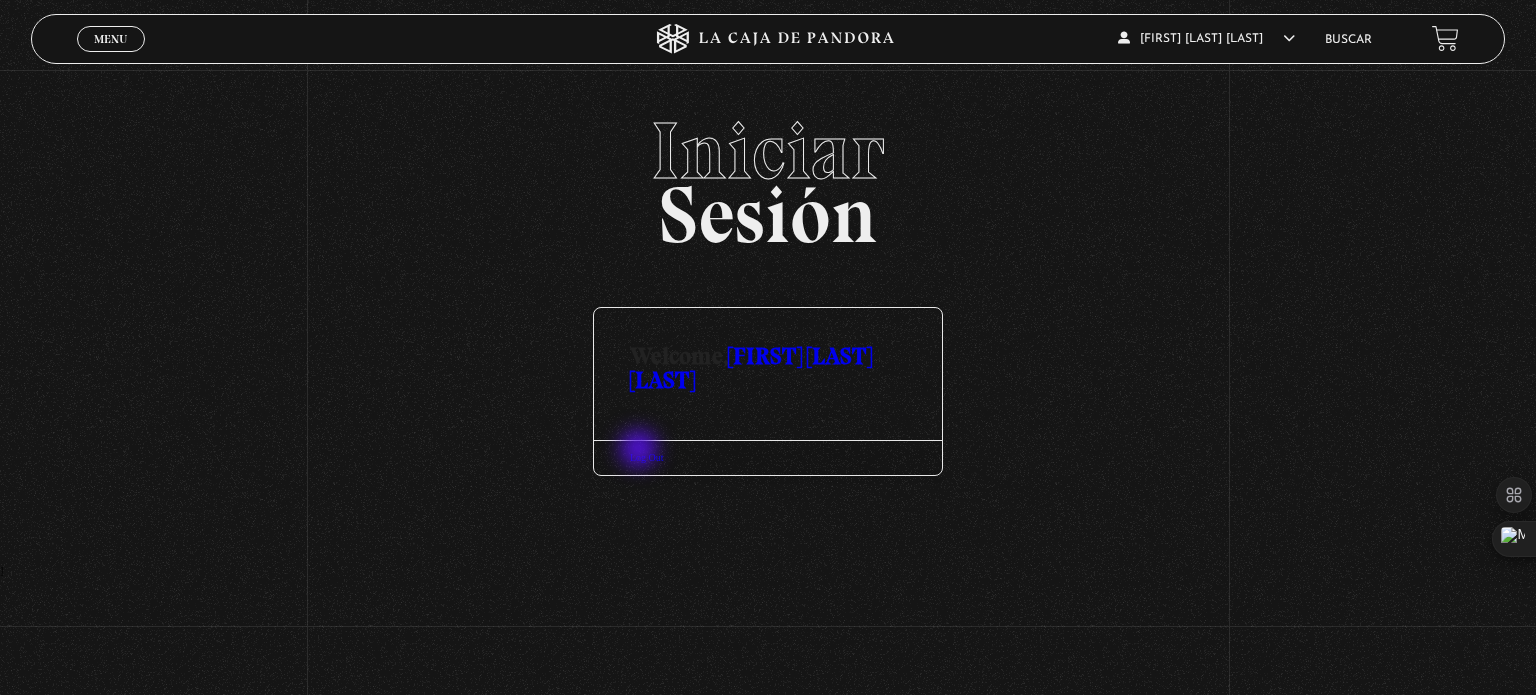 click on "Log Out" at bounding box center [768, 457] 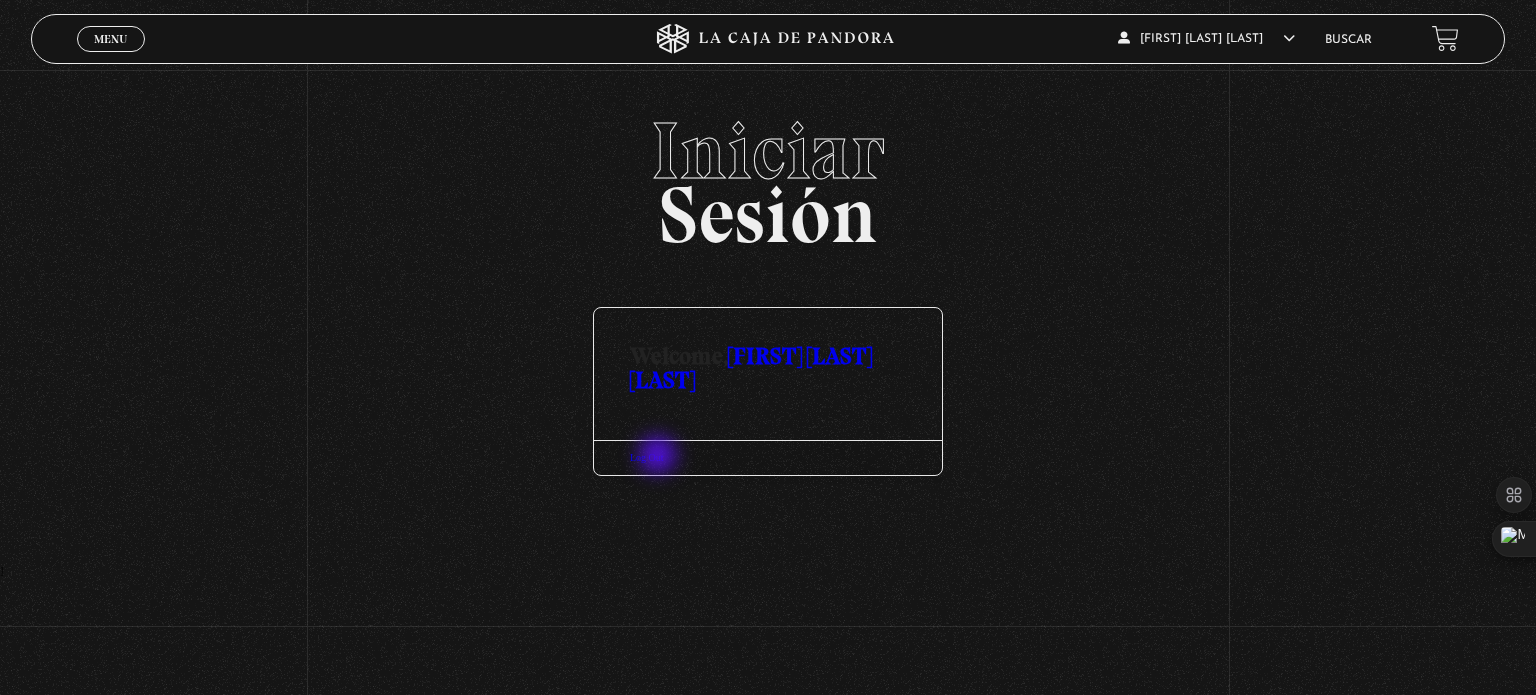 click on "Log Out" at bounding box center [647, 457] 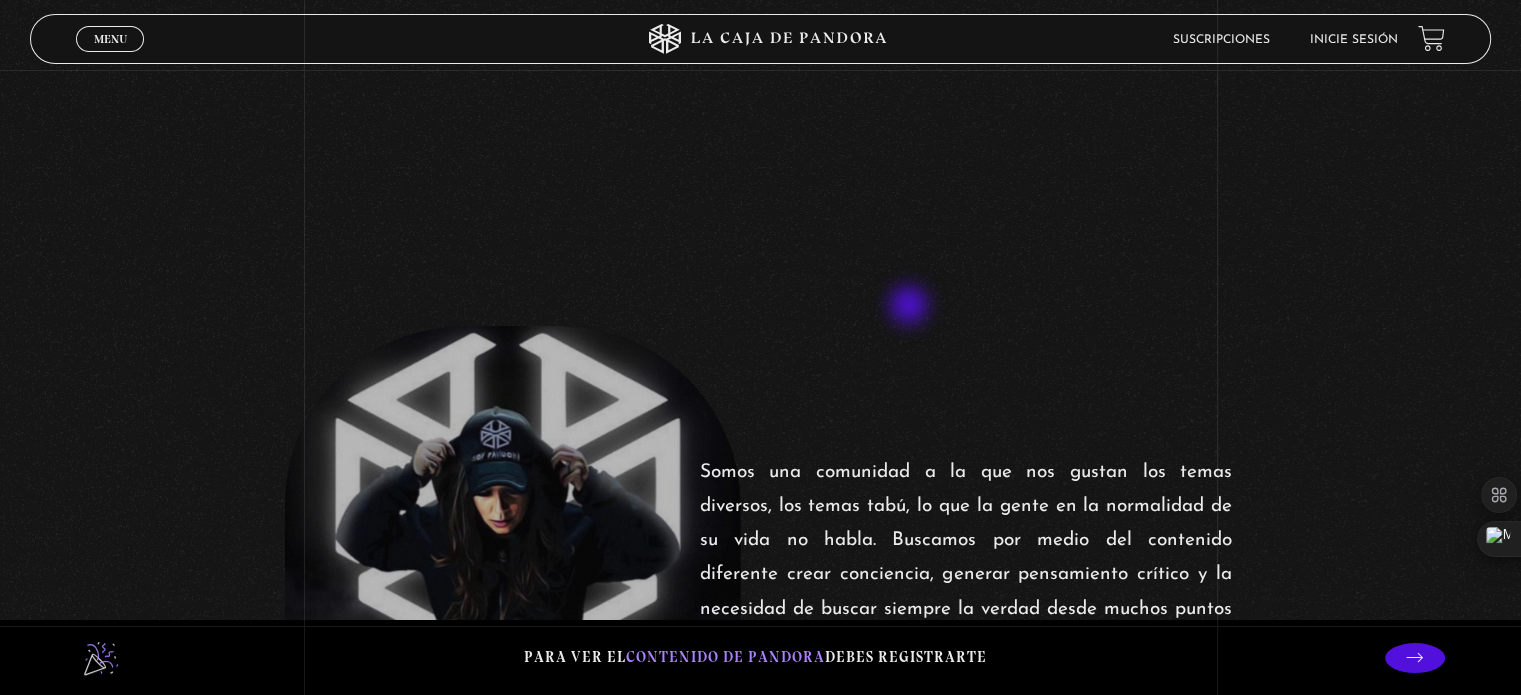 scroll, scrollTop: 500, scrollLeft: 0, axis: vertical 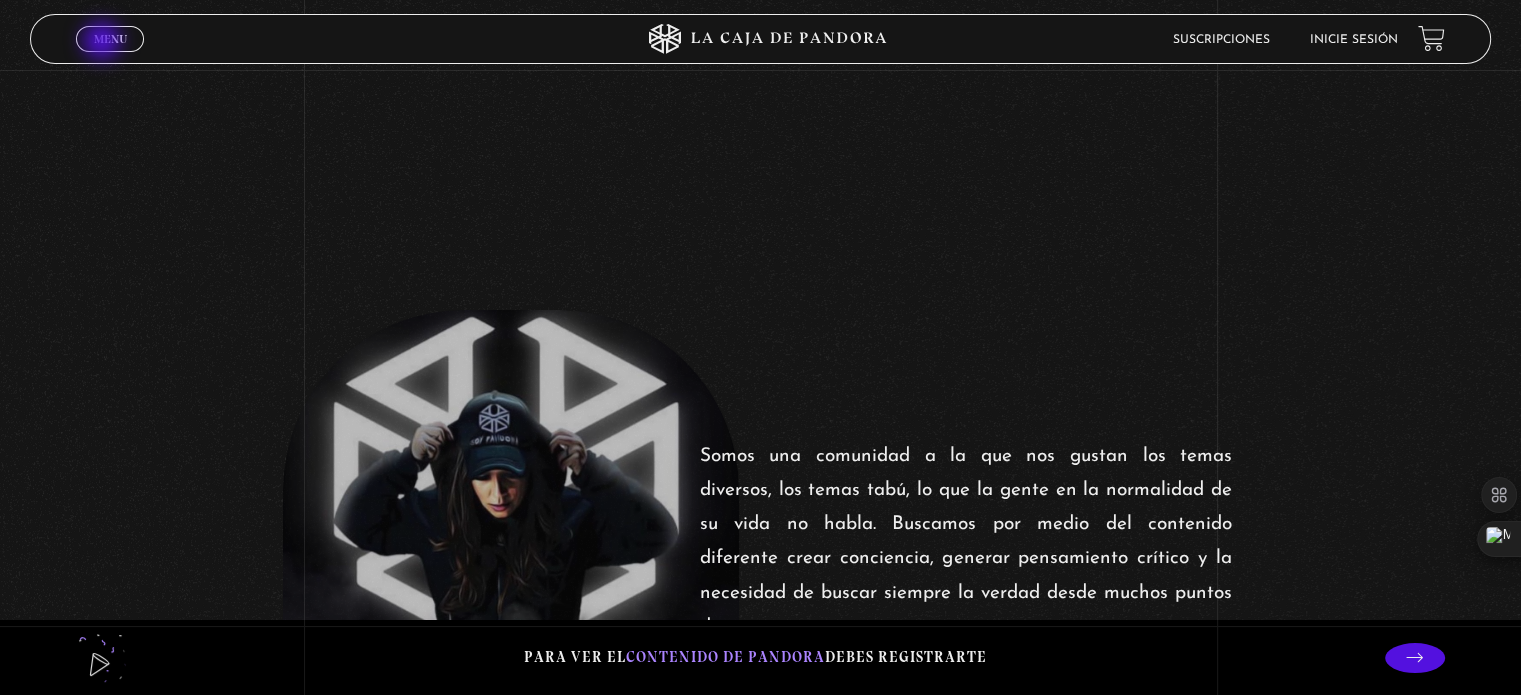 click on "Menu" at bounding box center (110, 39) 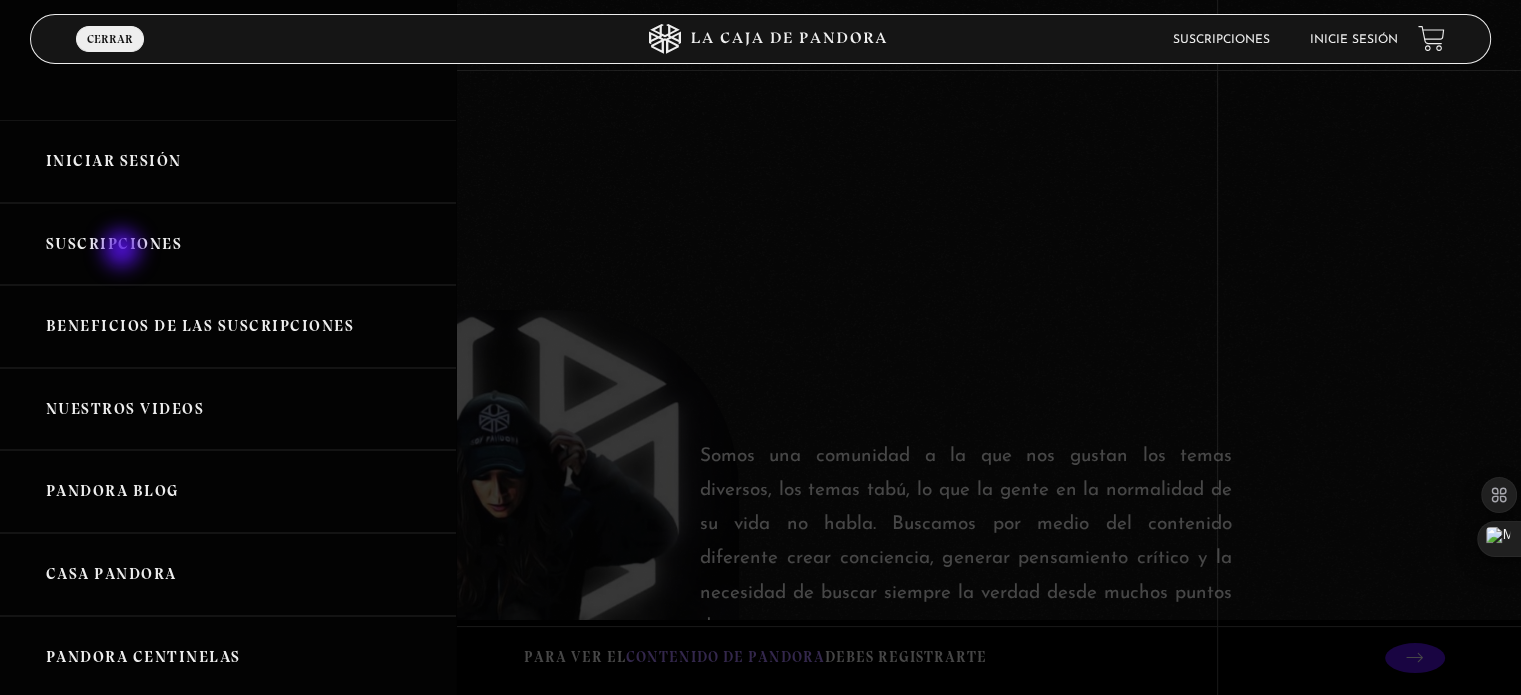 click on "Suscripciones" at bounding box center [228, 244] 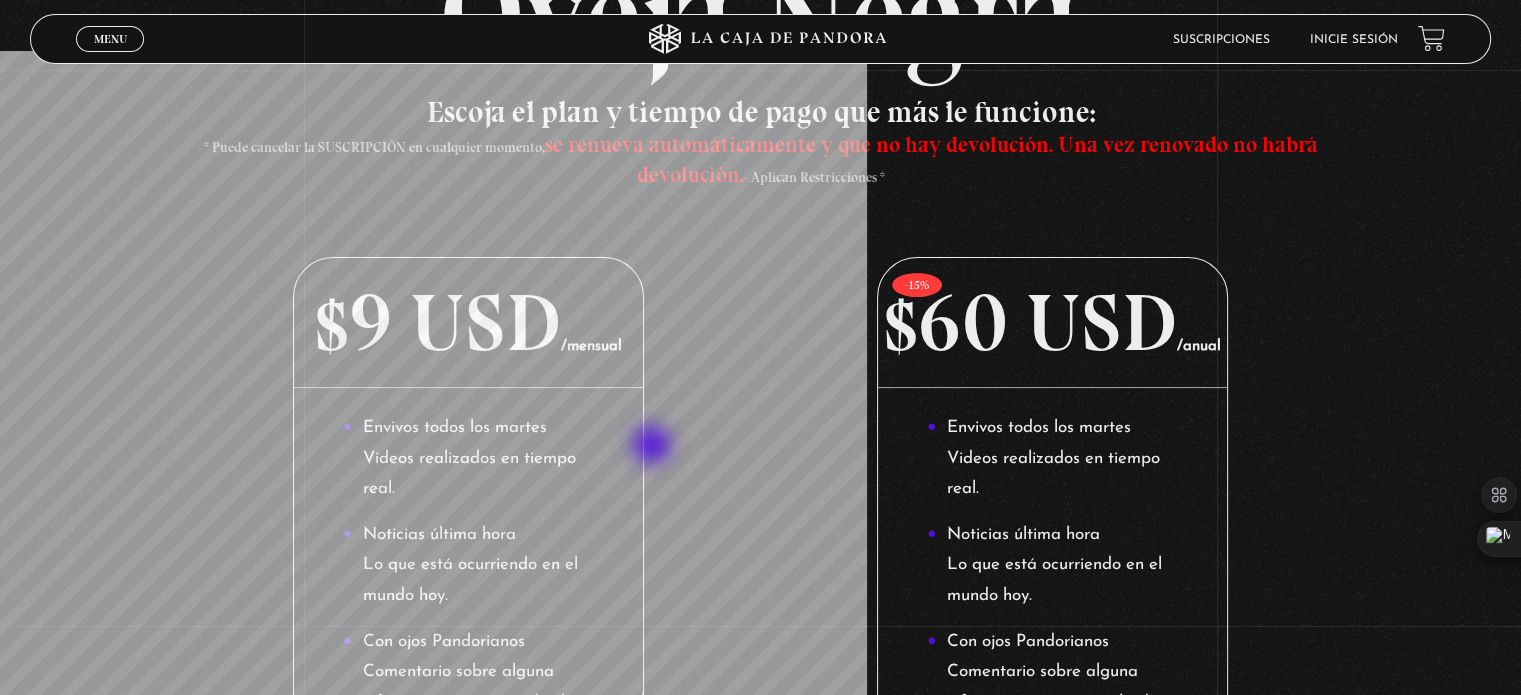 scroll, scrollTop: 0, scrollLeft: 0, axis: both 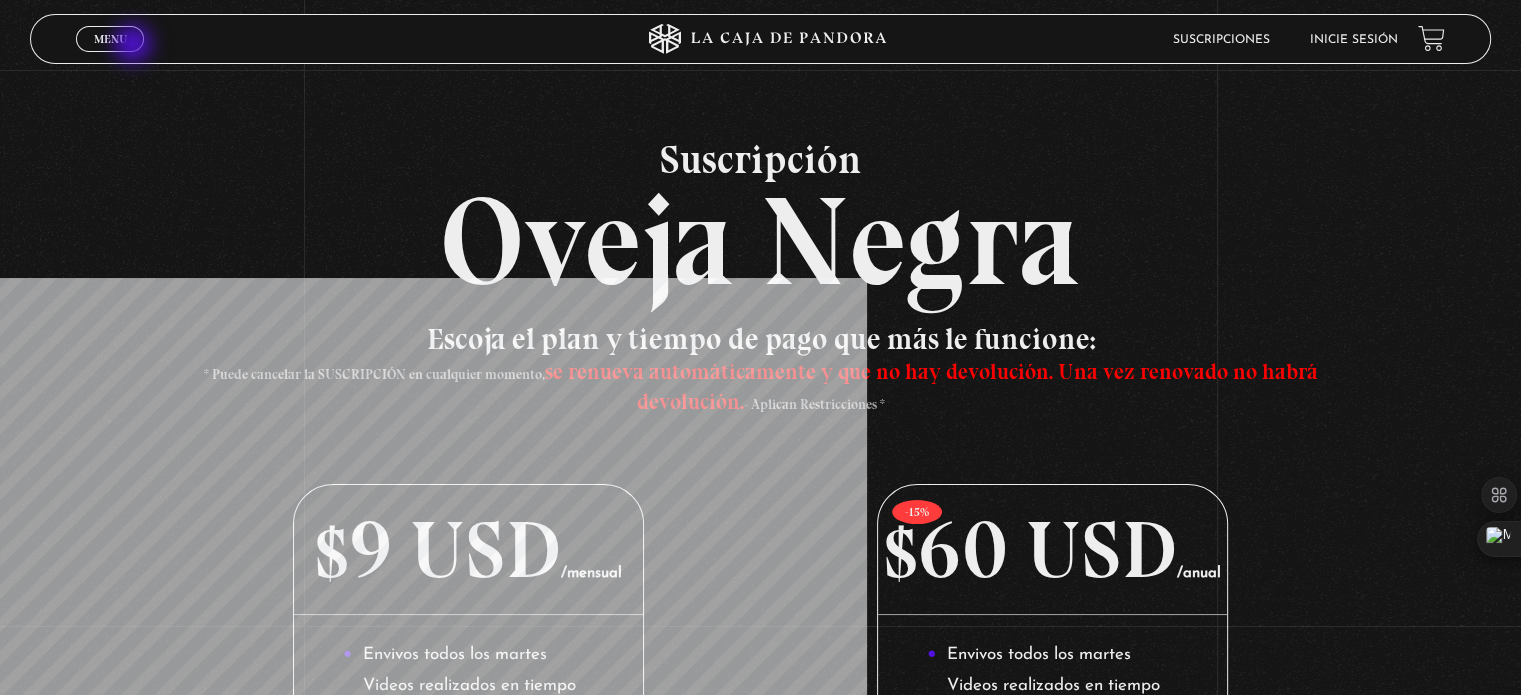 click on "Menu Cerrar" at bounding box center (110, 39) 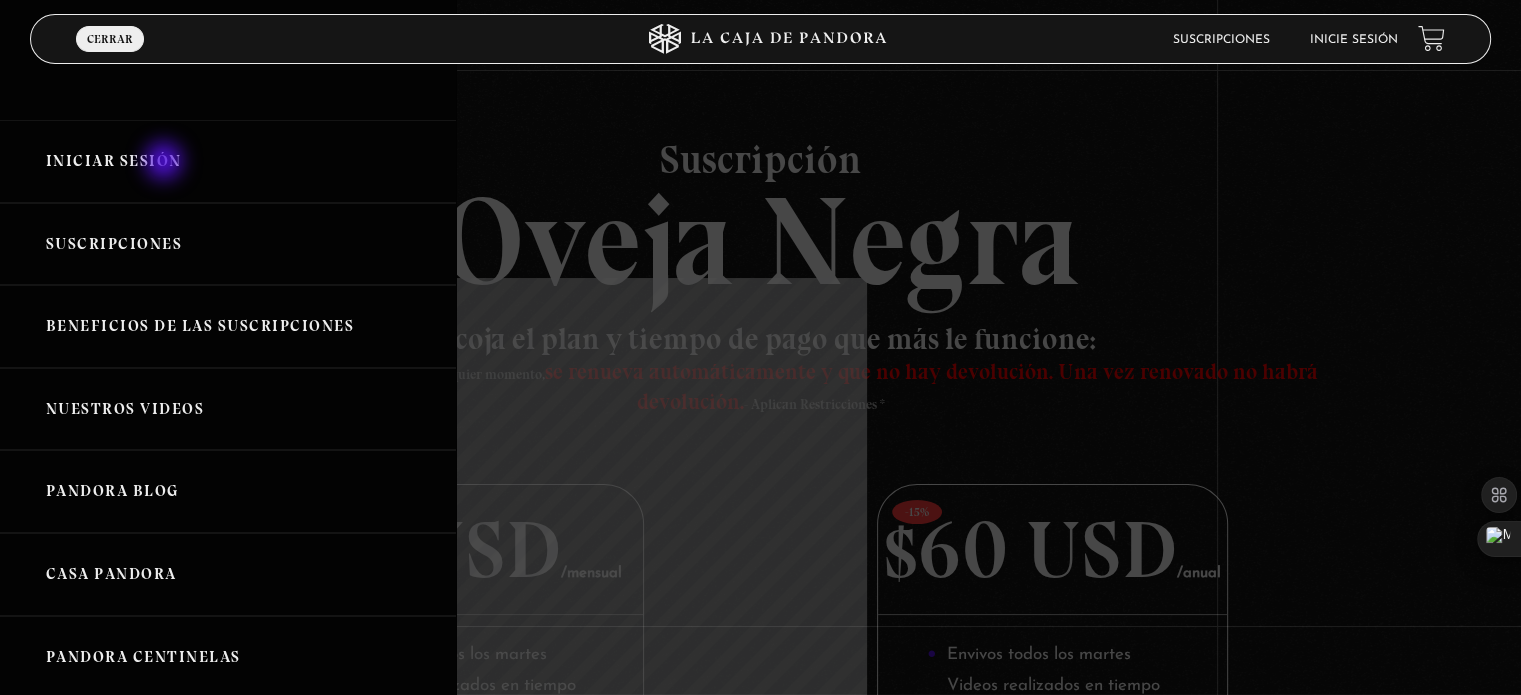click on "Iniciar Sesión" at bounding box center (228, 161) 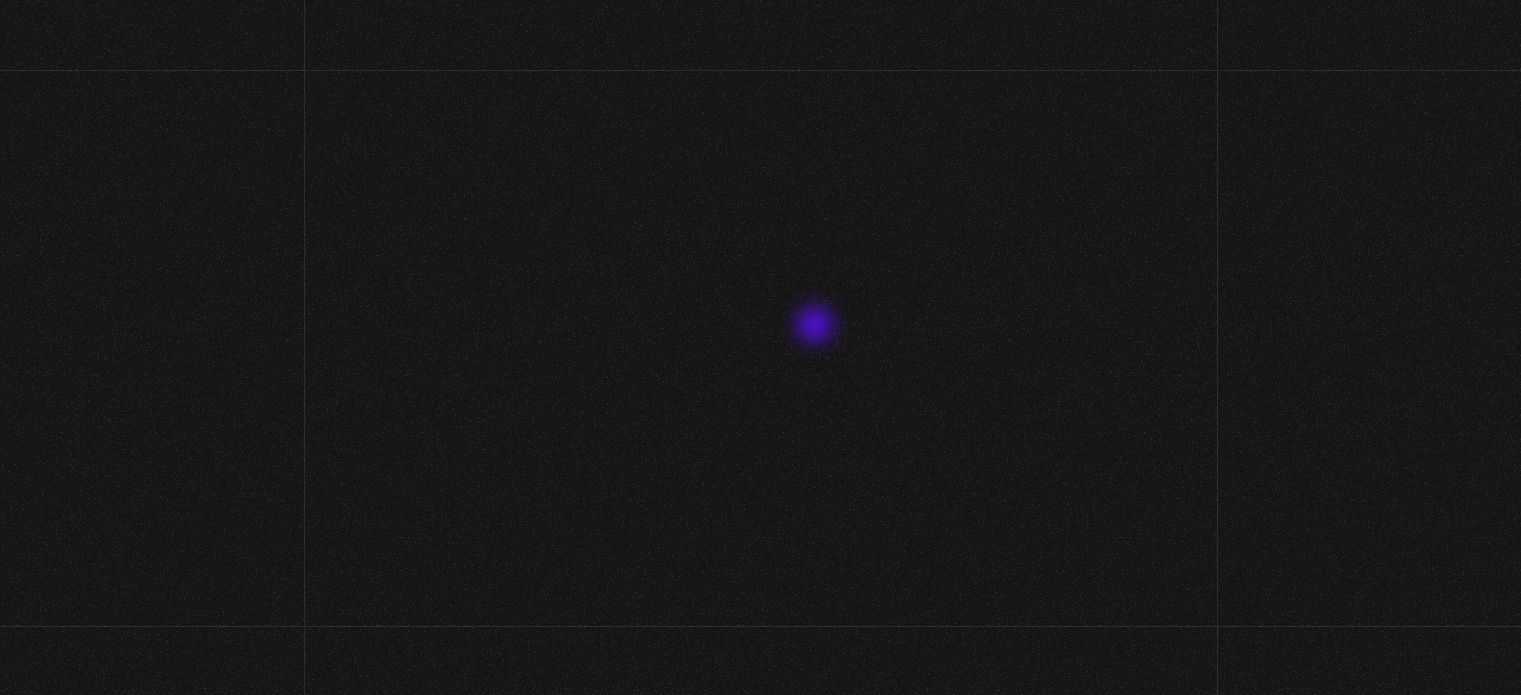scroll, scrollTop: 0, scrollLeft: 0, axis: both 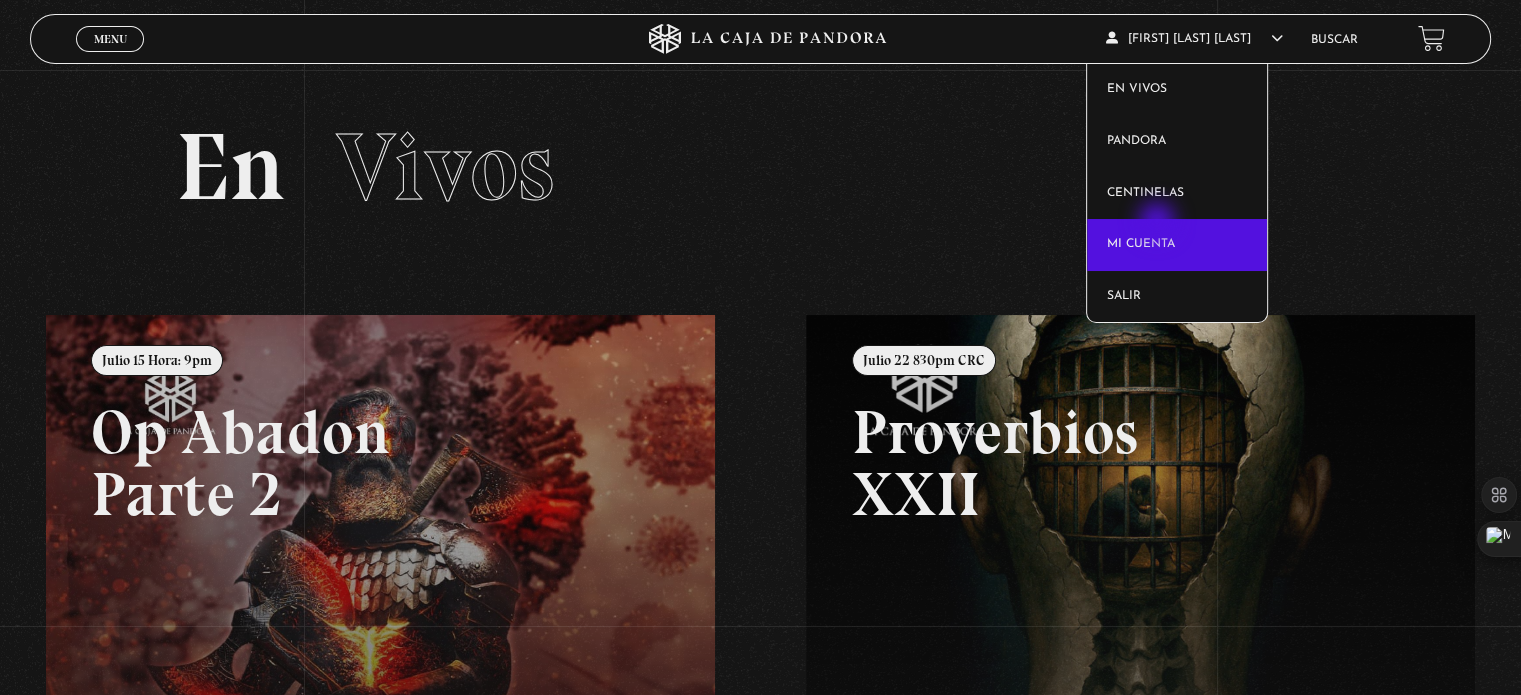 click on "Mi cuenta" at bounding box center (1177, 245) 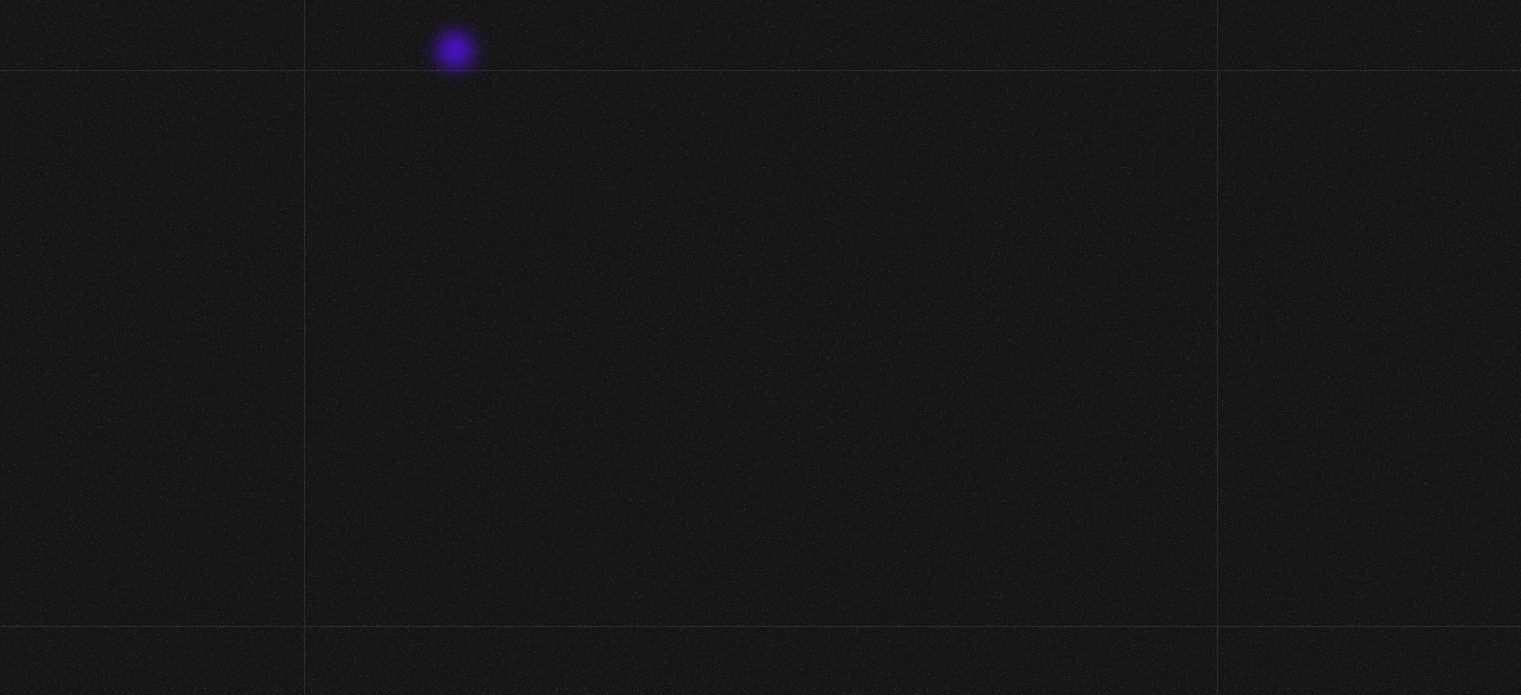 scroll, scrollTop: 0, scrollLeft: 0, axis: both 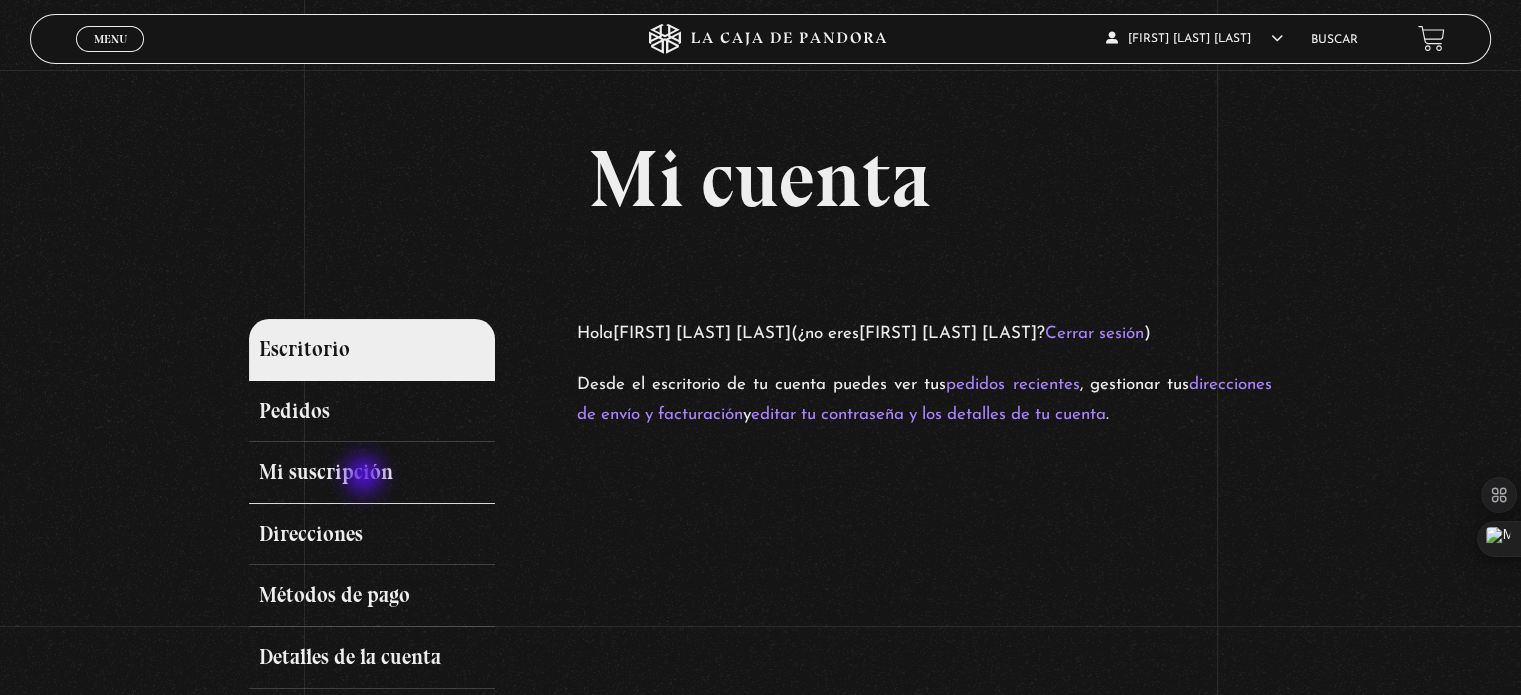 click on "Mi suscripción" at bounding box center (371, 473) 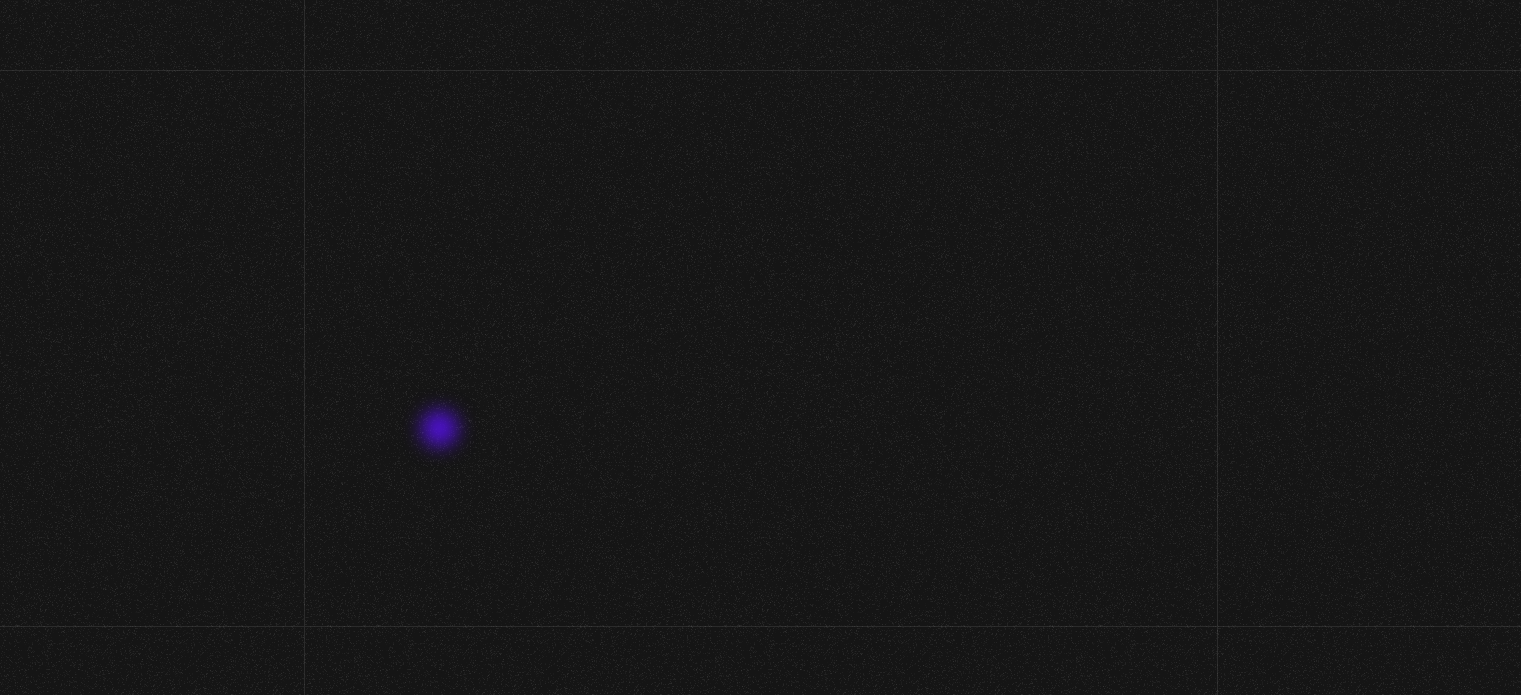 scroll, scrollTop: 0, scrollLeft: 0, axis: both 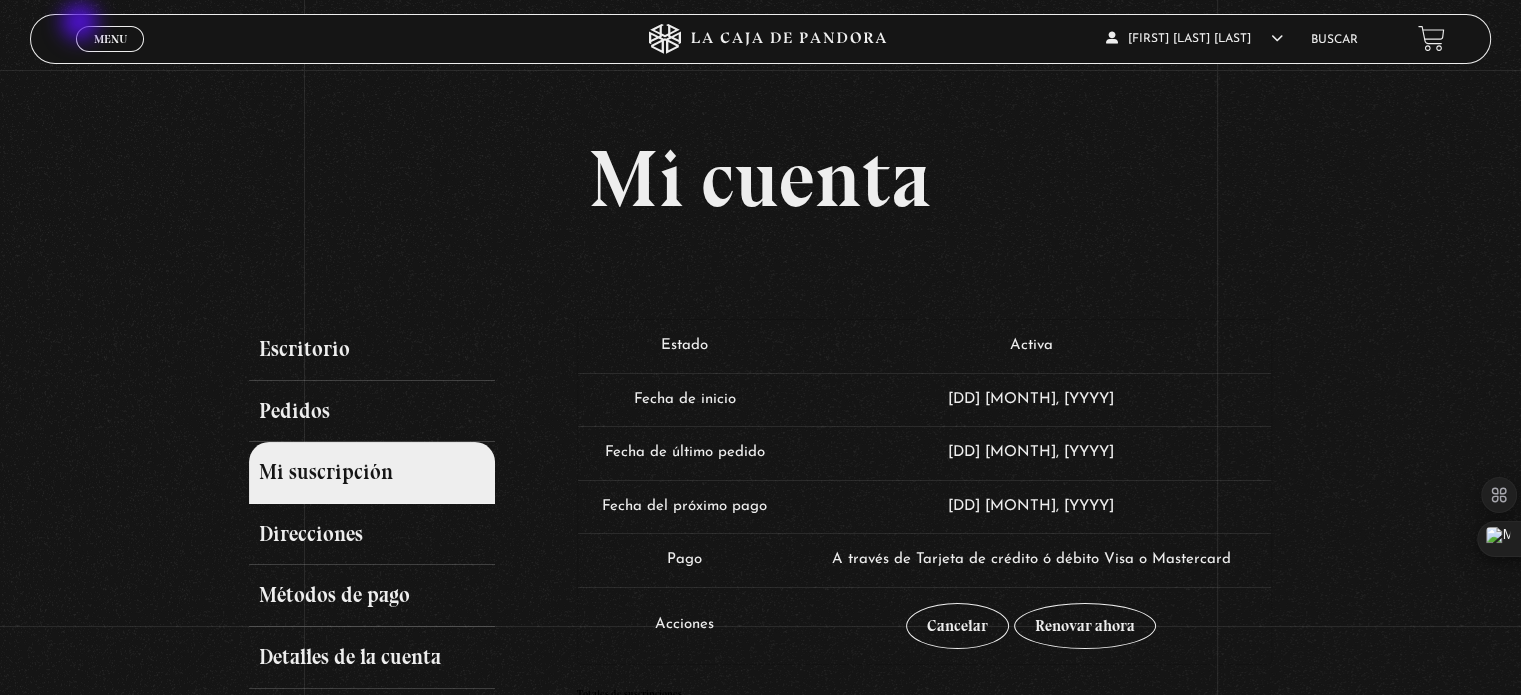 click on "Menu Cerrar" at bounding box center [304, 39] 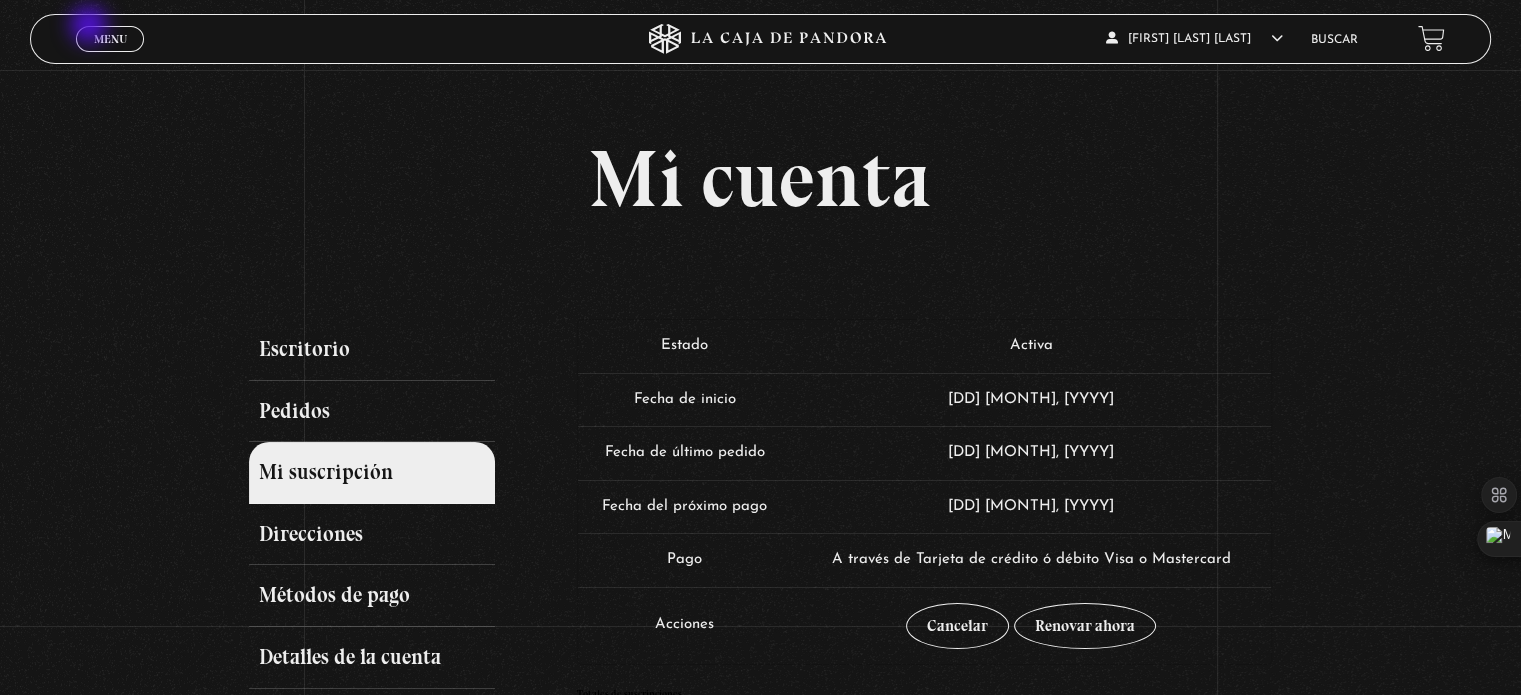 click on "Menu Cerrar" at bounding box center [110, 39] 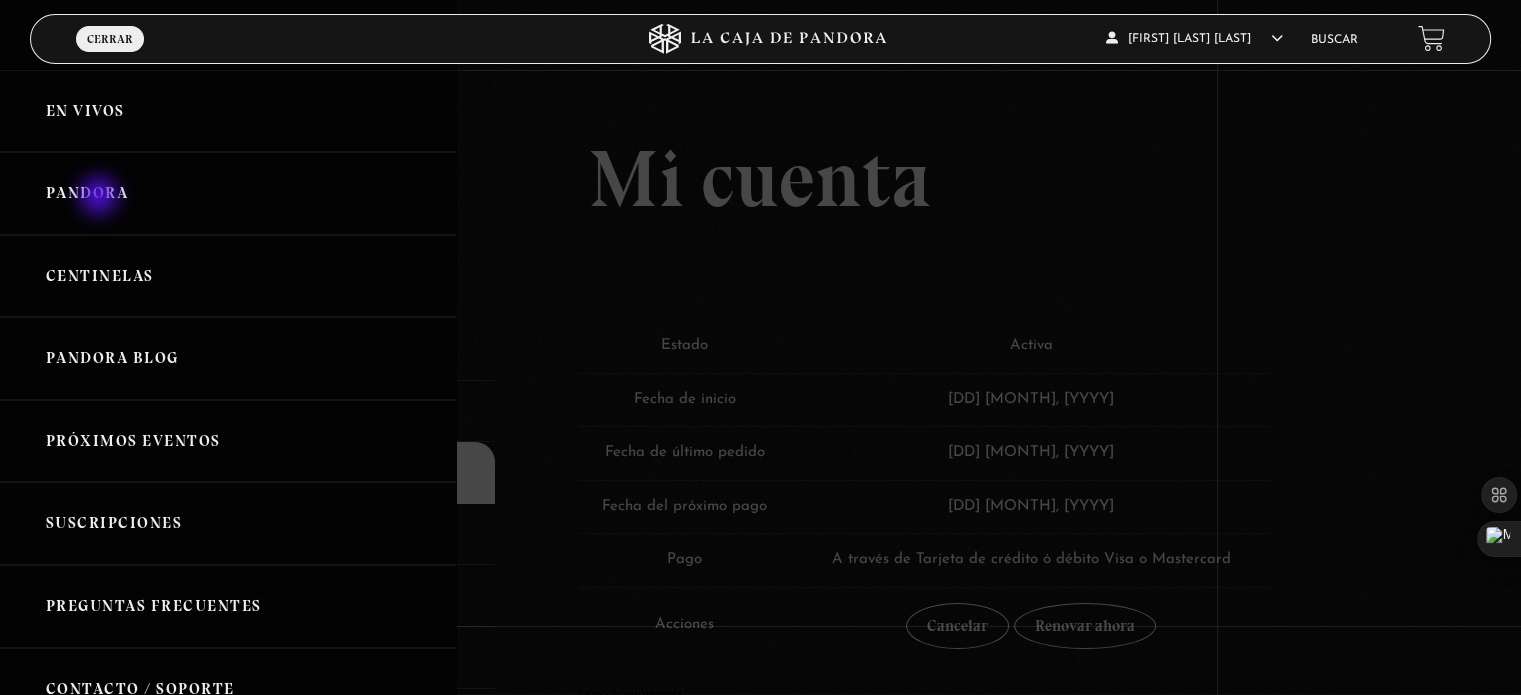 click on "Pandora" at bounding box center [228, 193] 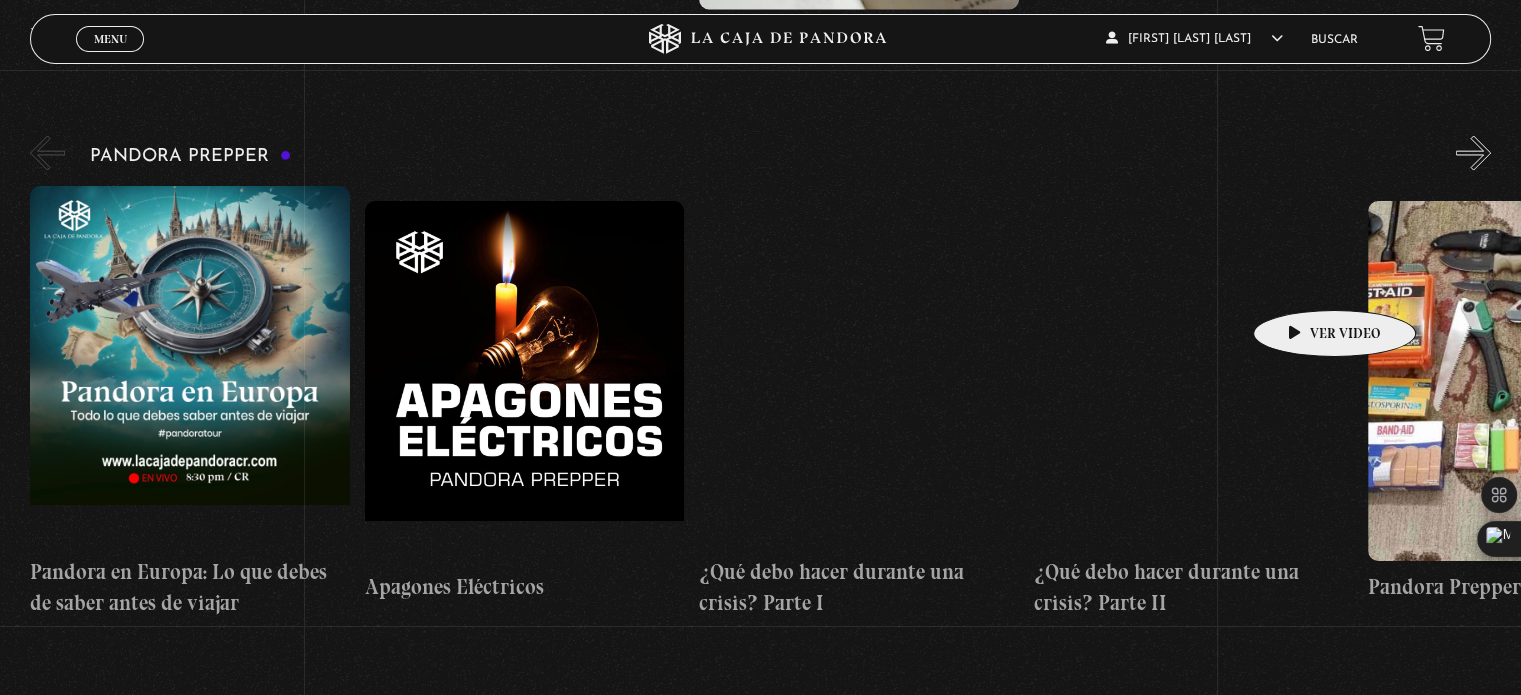 scroll, scrollTop: 4200, scrollLeft: 0, axis: vertical 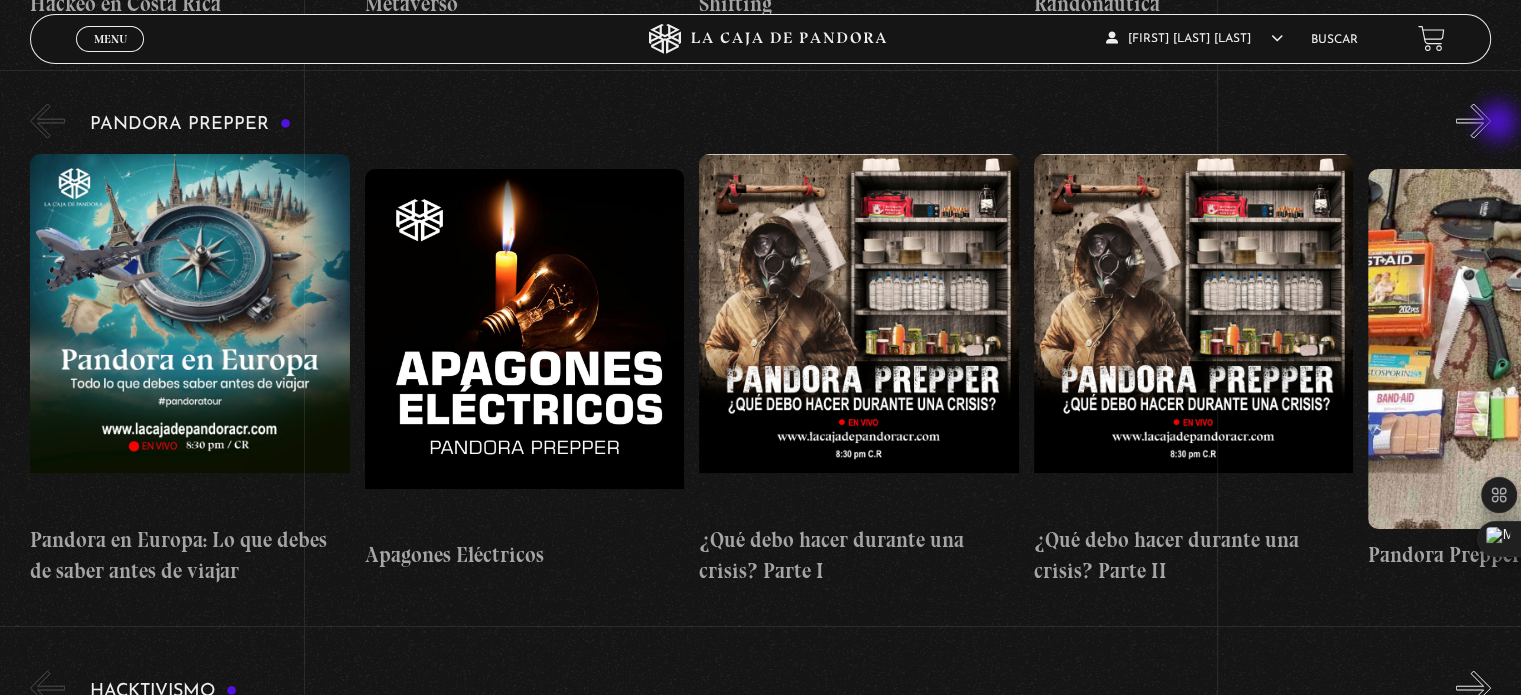 click on "»" at bounding box center [1473, 121] 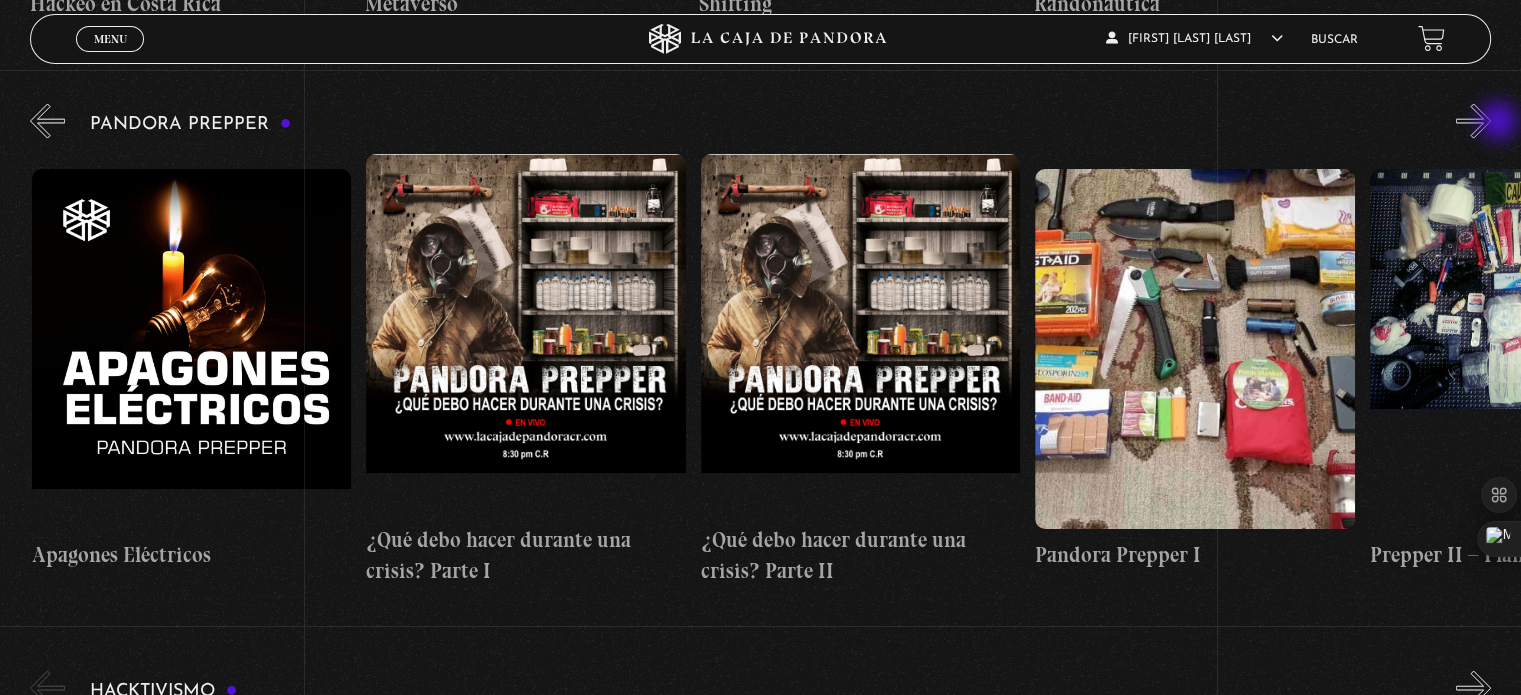 click on "»" at bounding box center (1473, 121) 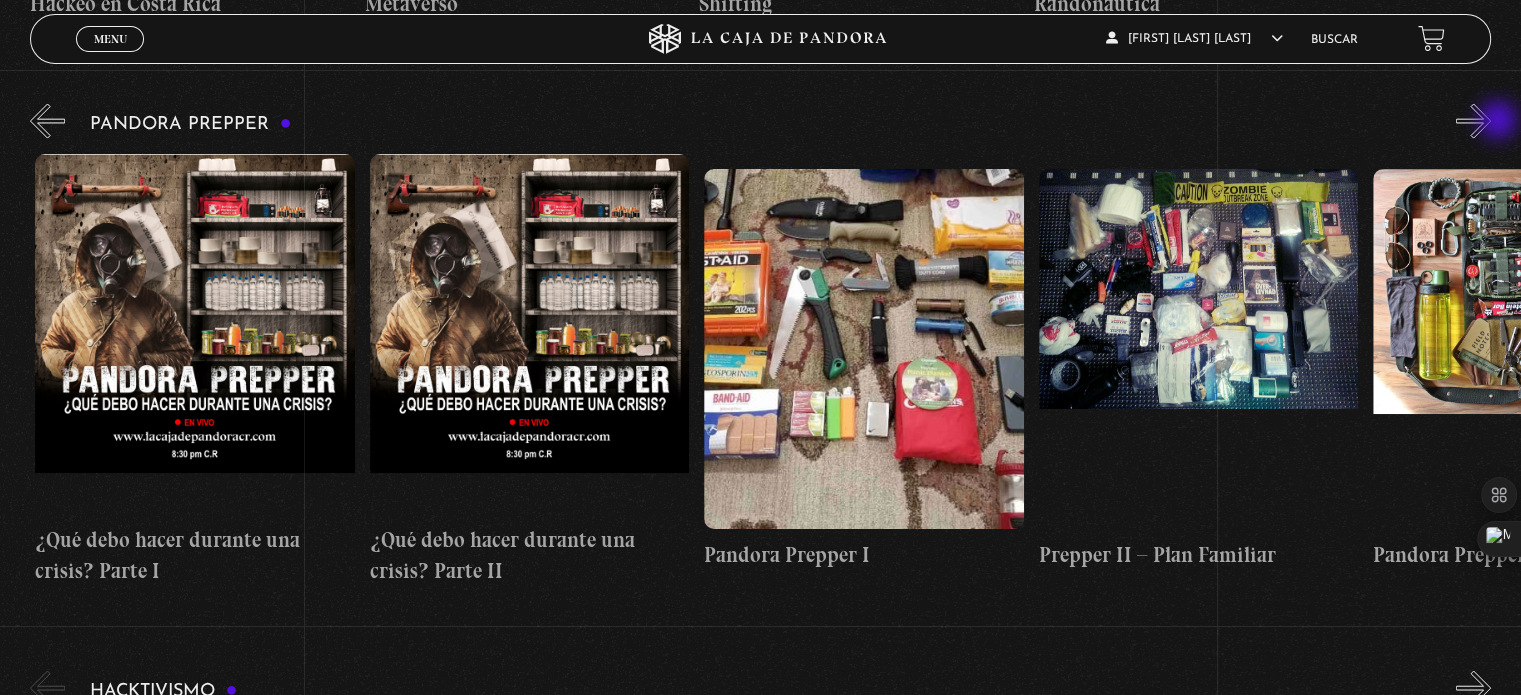 click on "»" at bounding box center [1473, 121] 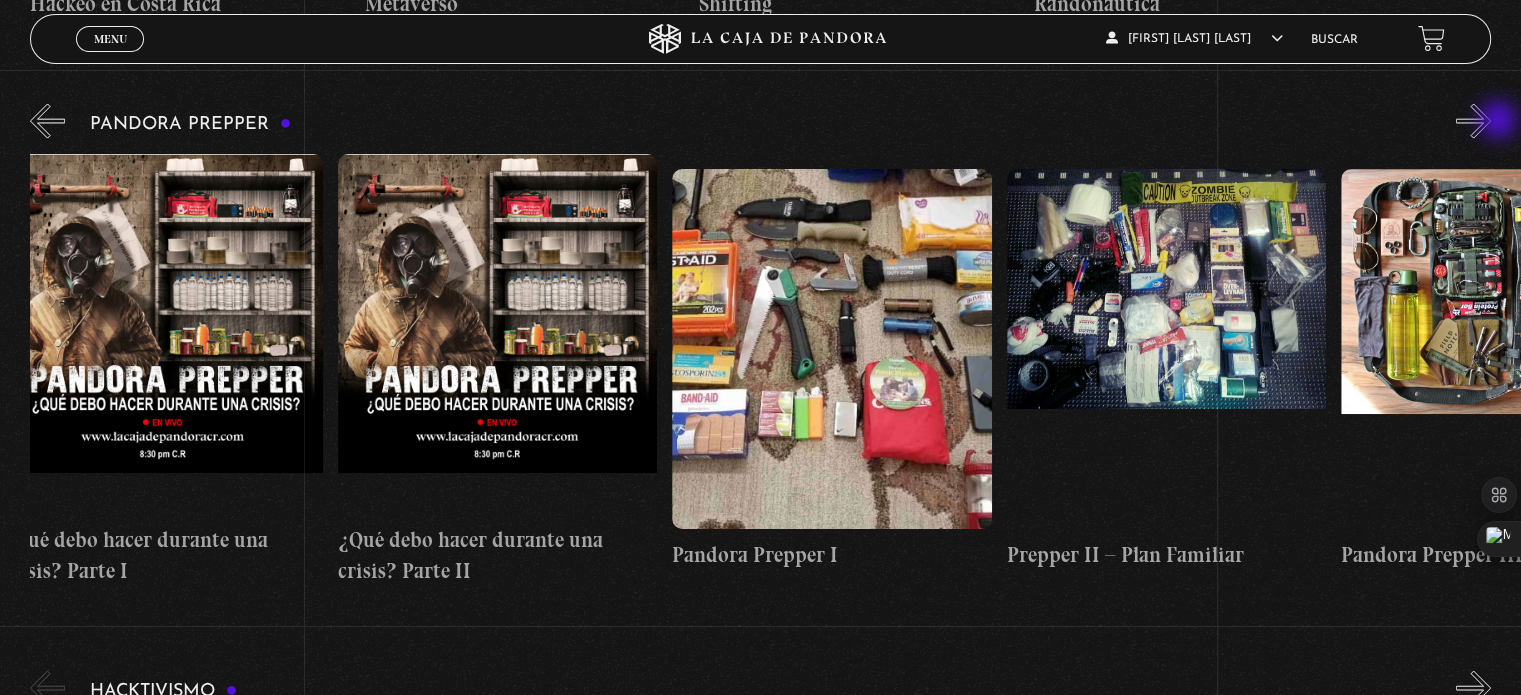 scroll, scrollTop: 0, scrollLeft: 755, axis: horizontal 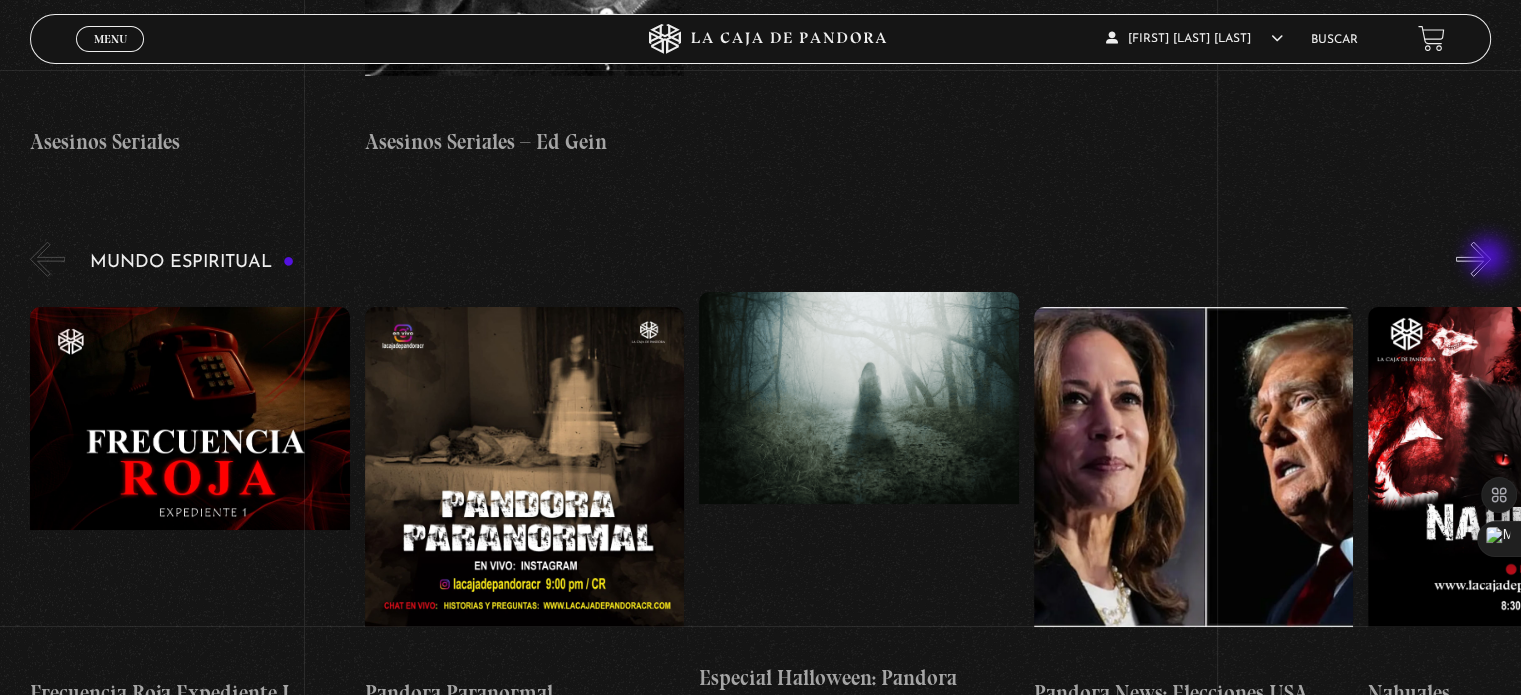 click on "»" at bounding box center [1473, 259] 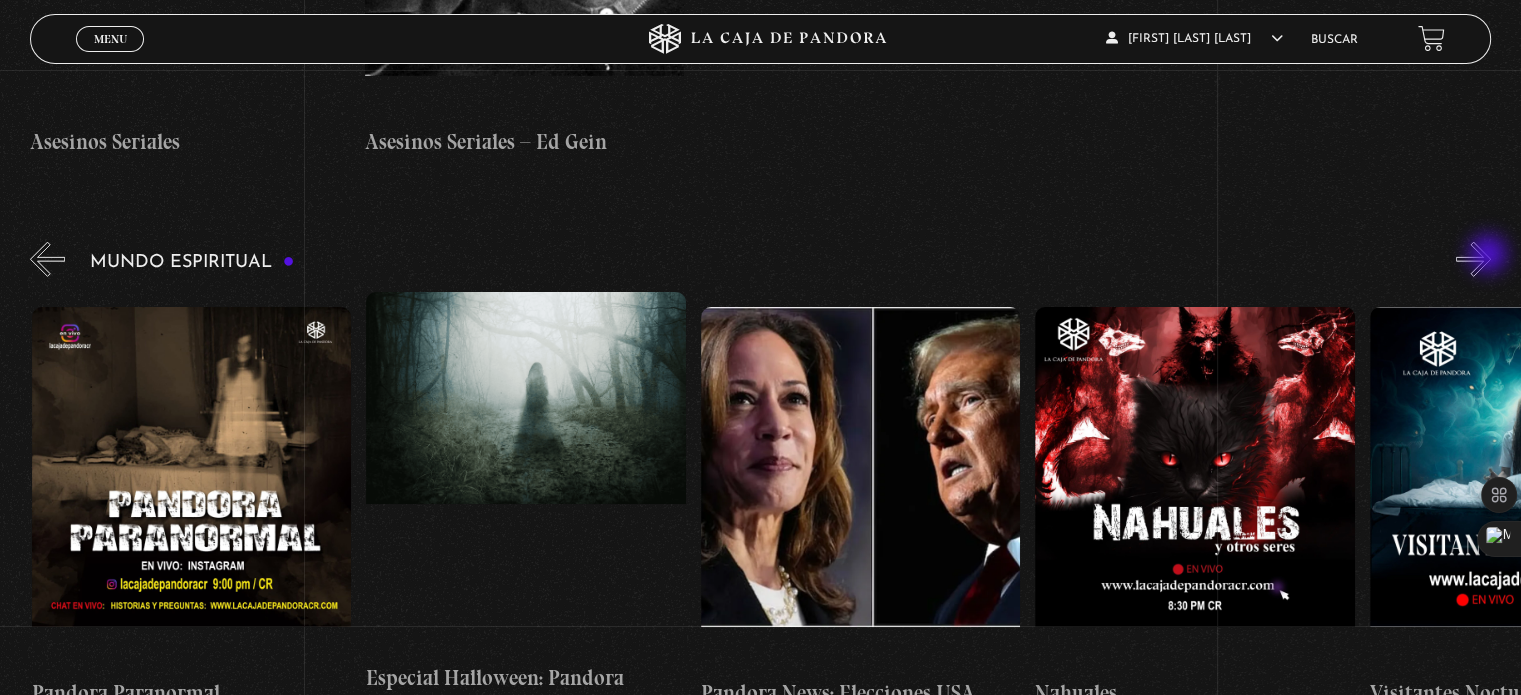 click on "»" at bounding box center [1473, 259] 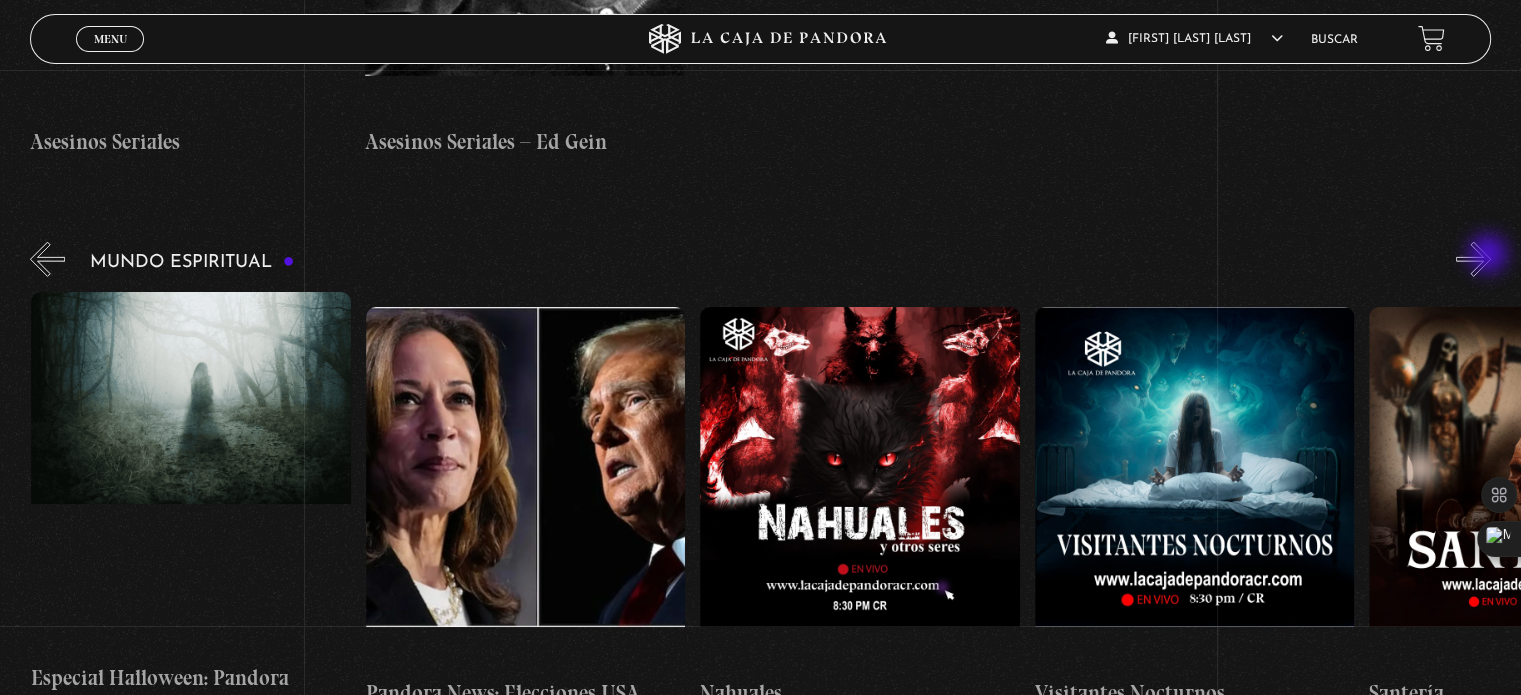 click on "»" at bounding box center [1473, 259] 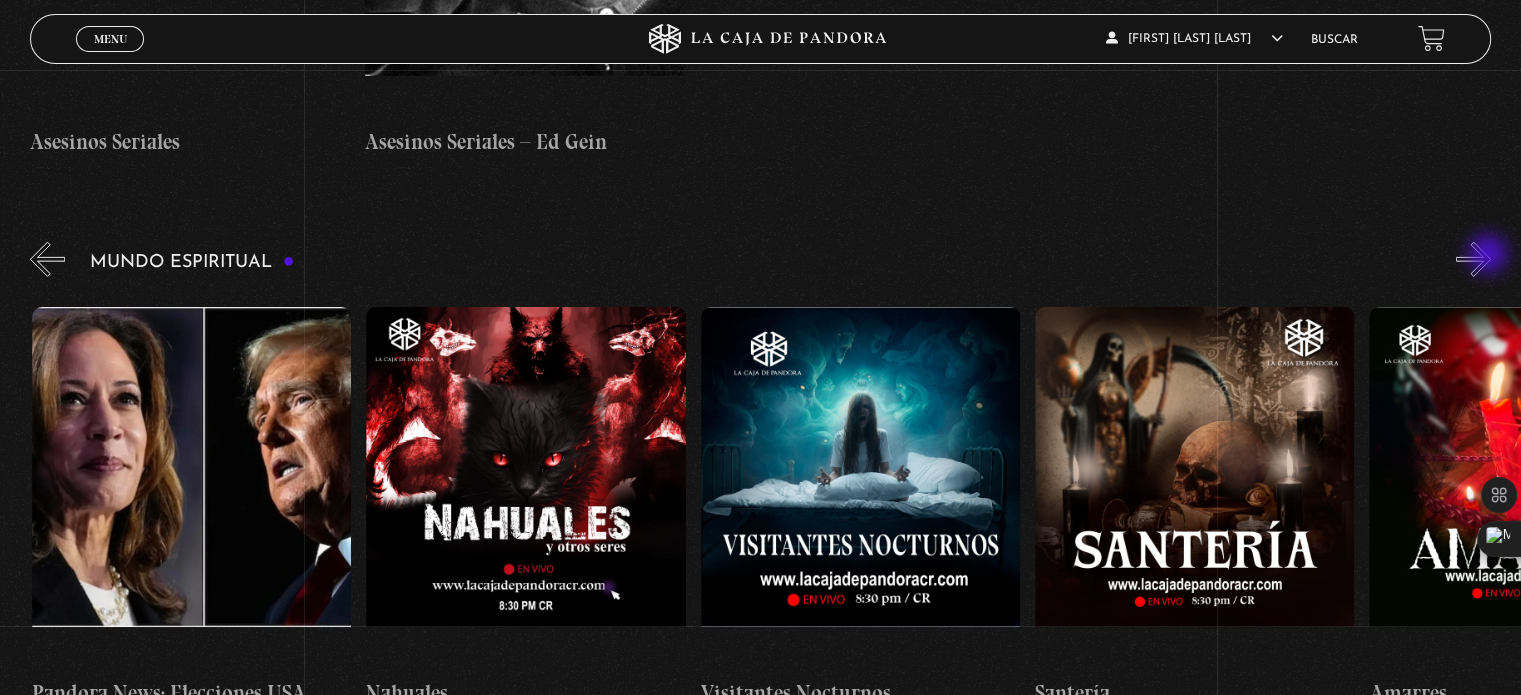 click on "»" at bounding box center [1473, 259] 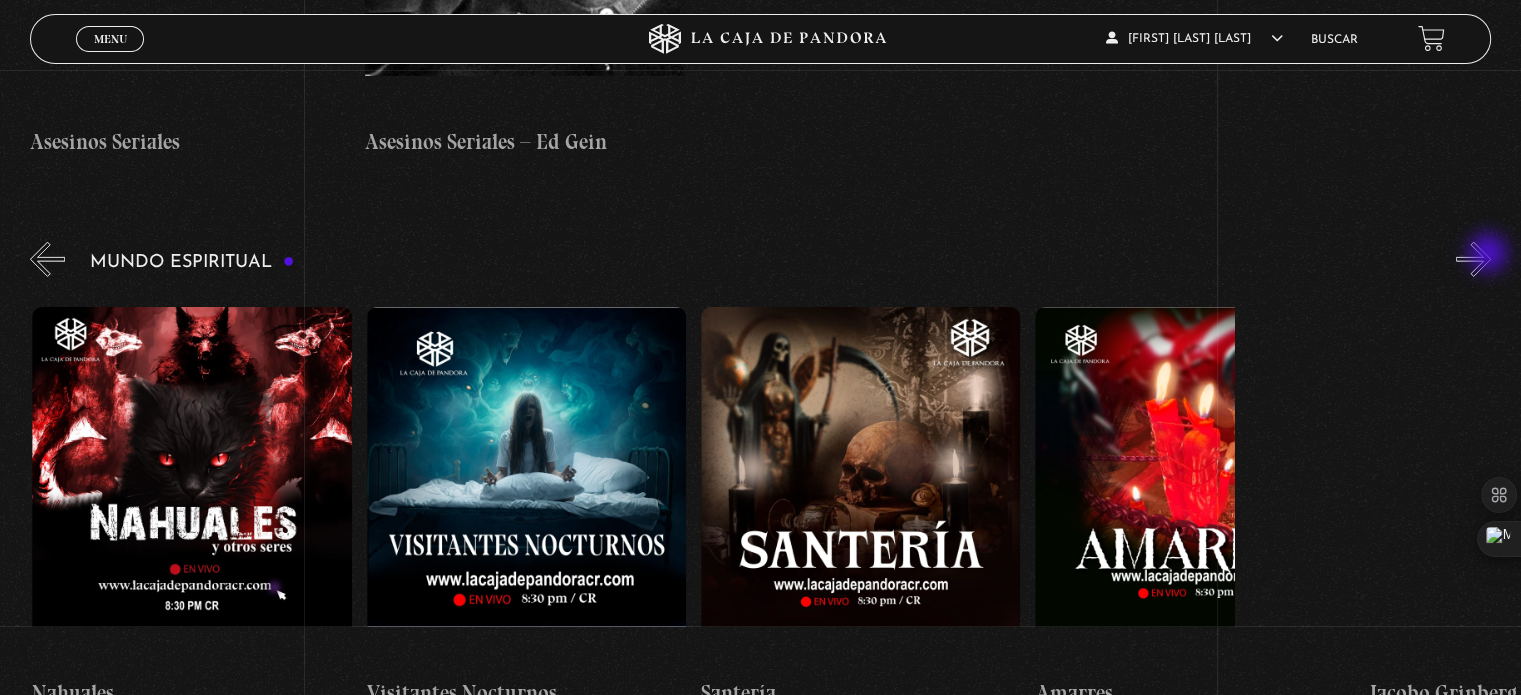 click on "»" at bounding box center [1473, 259] 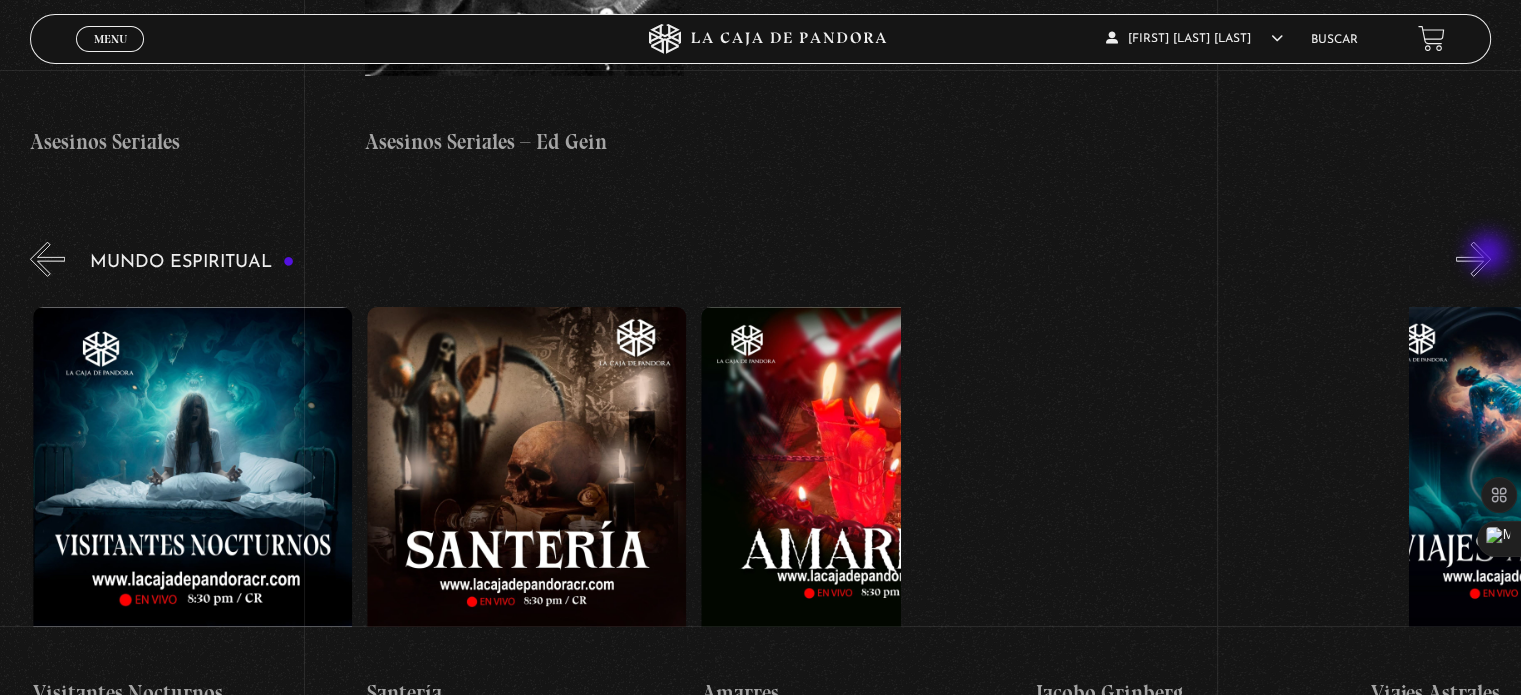 click on "»" at bounding box center [1473, 259] 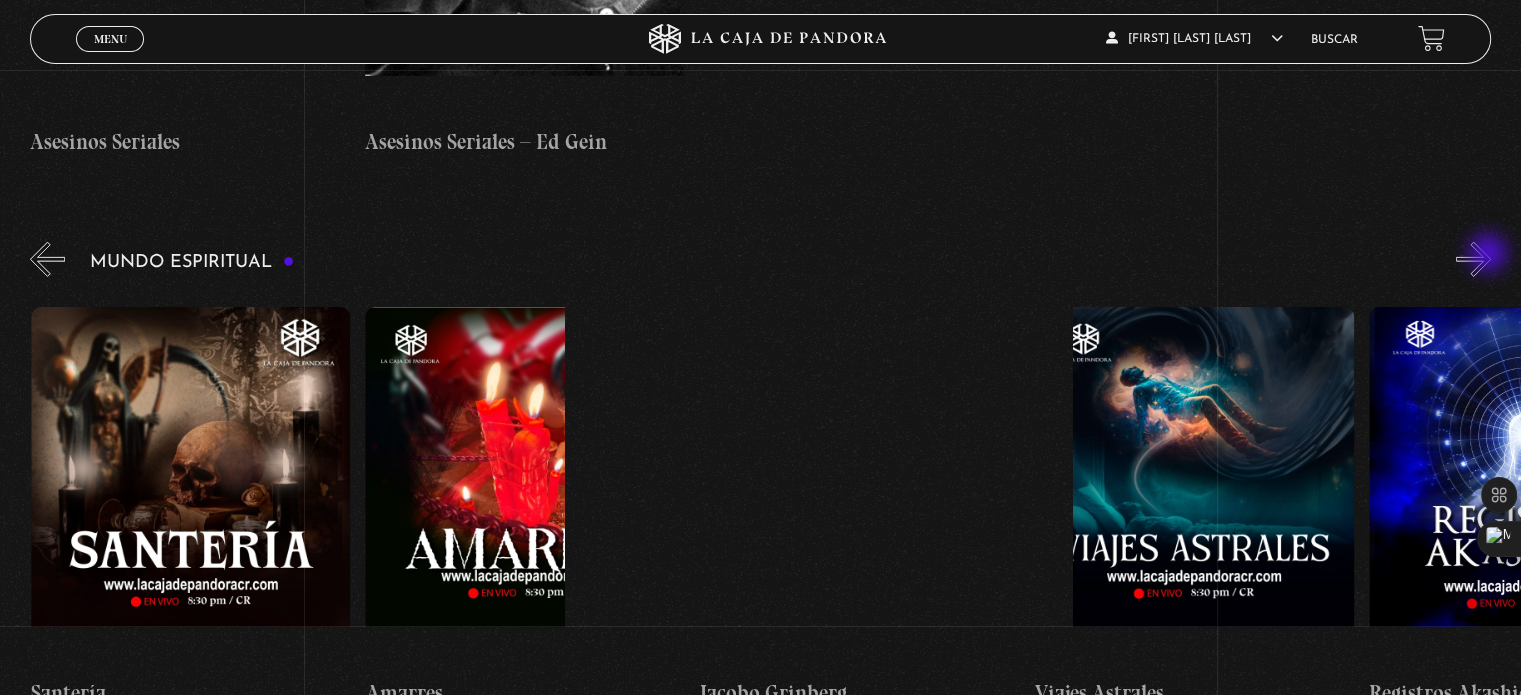 click on "»" at bounding box center [1473, 259] 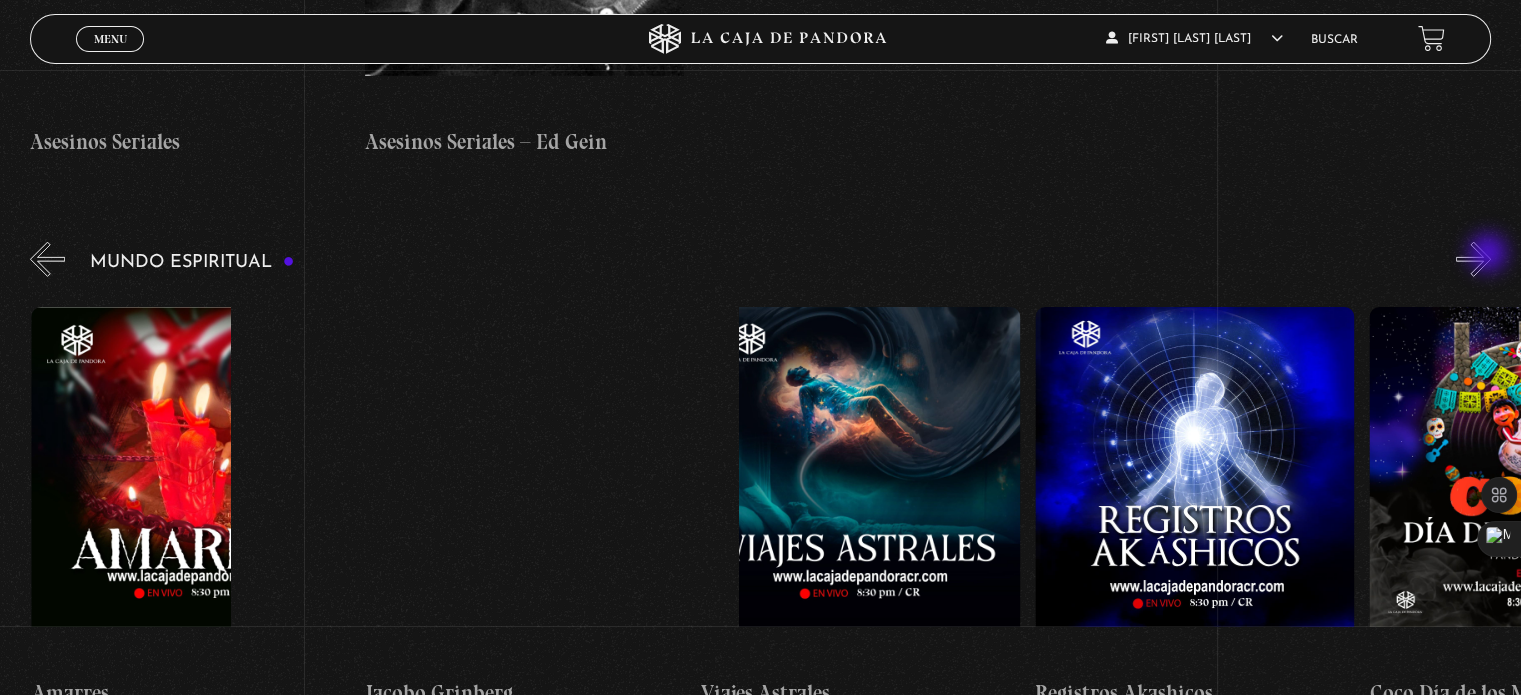 scroll, scrollTop: 0, scrollLeft: 2340, axis: horizontal 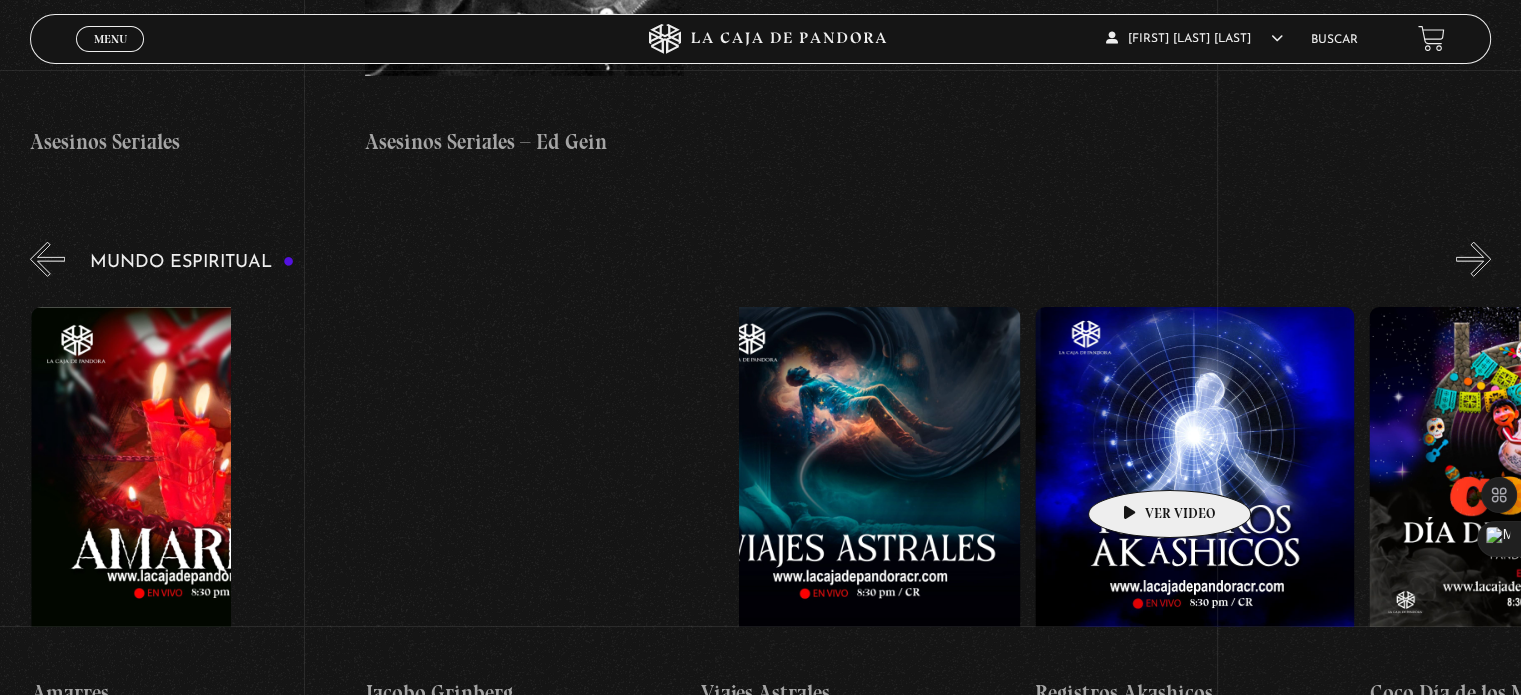 click at bounding box center [1194, 487] 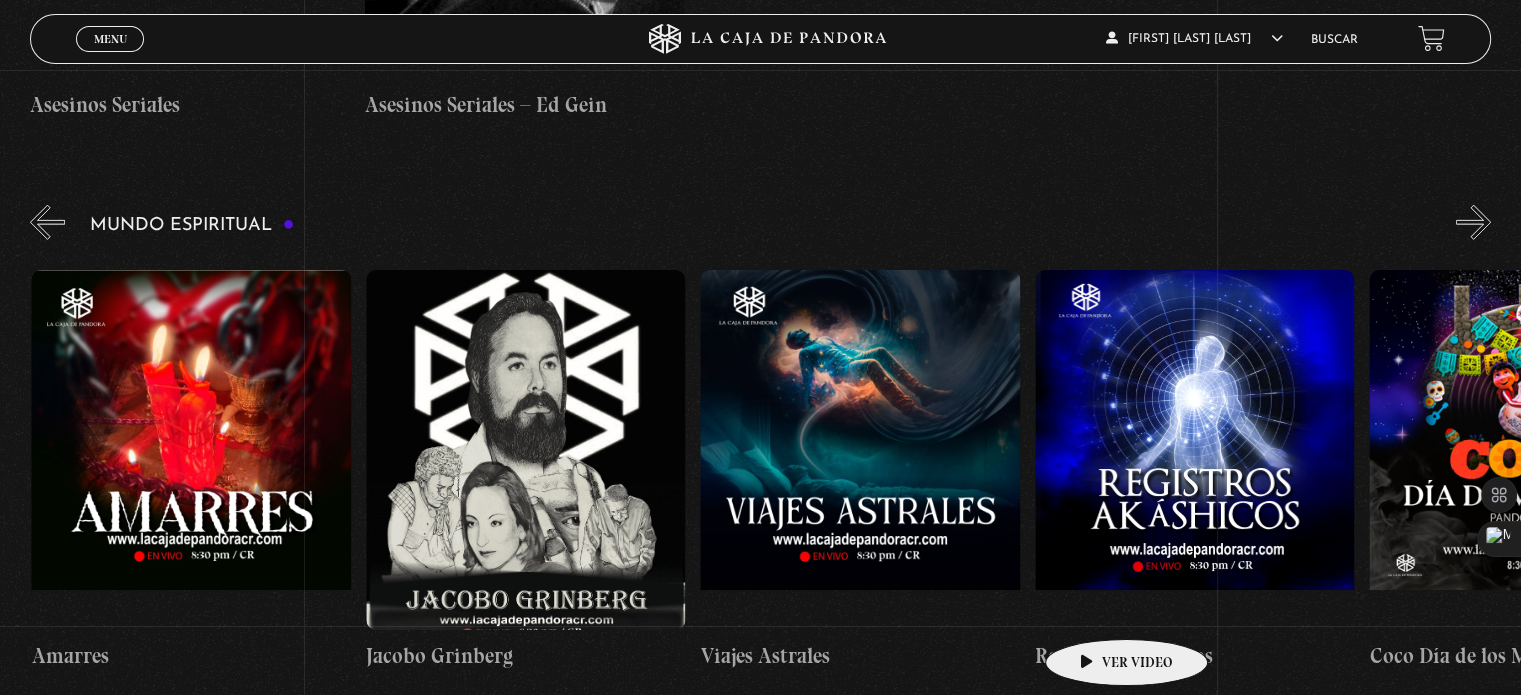 scroll, scrollTop: 5899, scrollLeft: 0, axis: vertical 